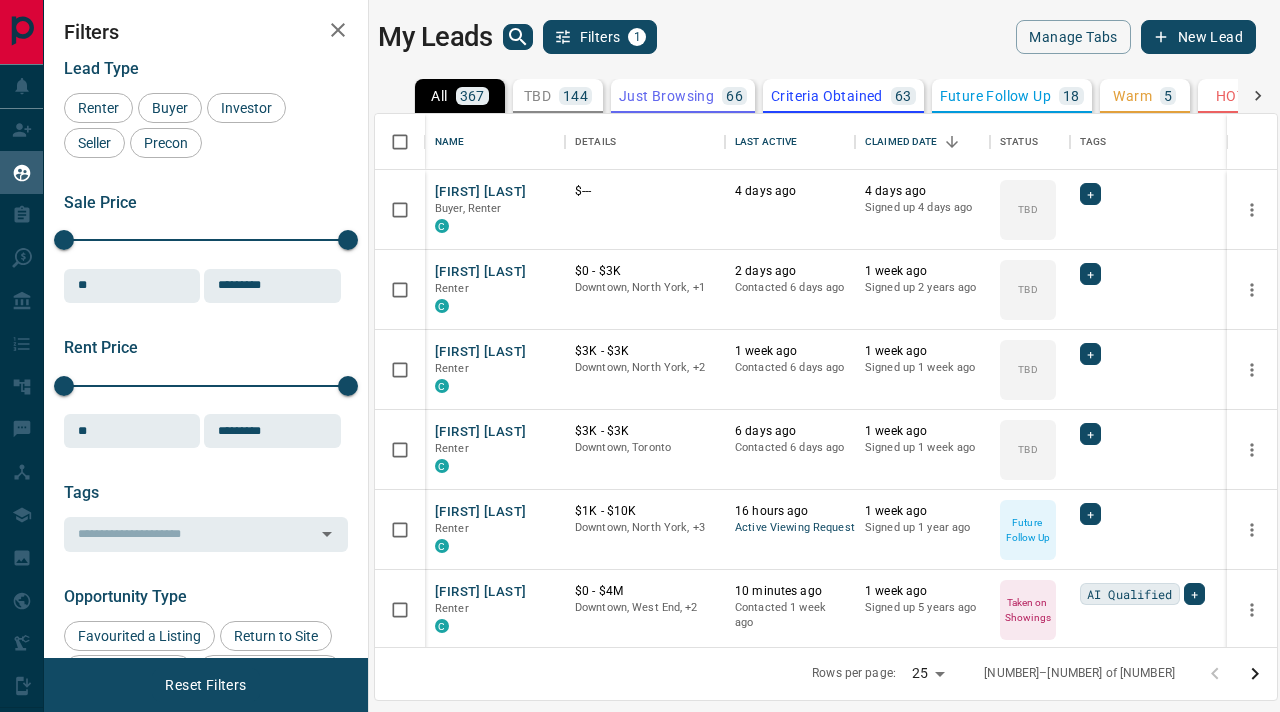 scroll, scrollTop: 0, scrollLeft: 0, axis: both 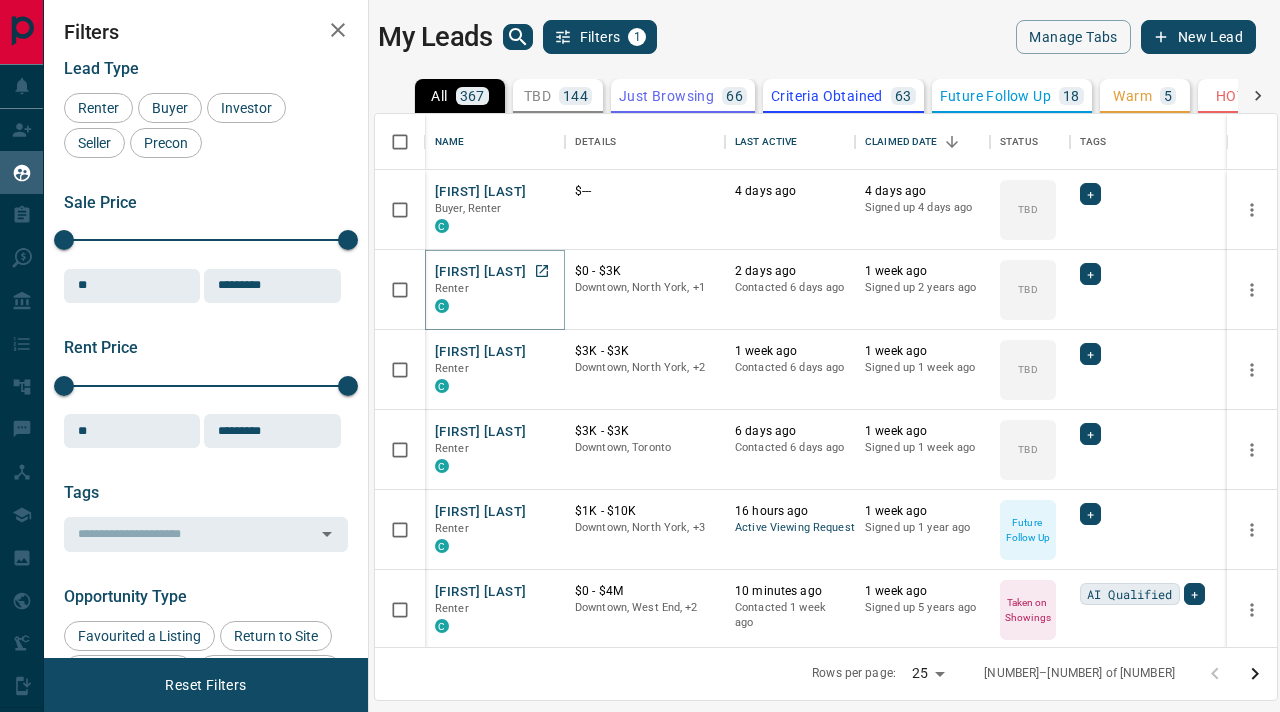 click on "[FIRST] [LAST]" at bounding box center (480, 272) 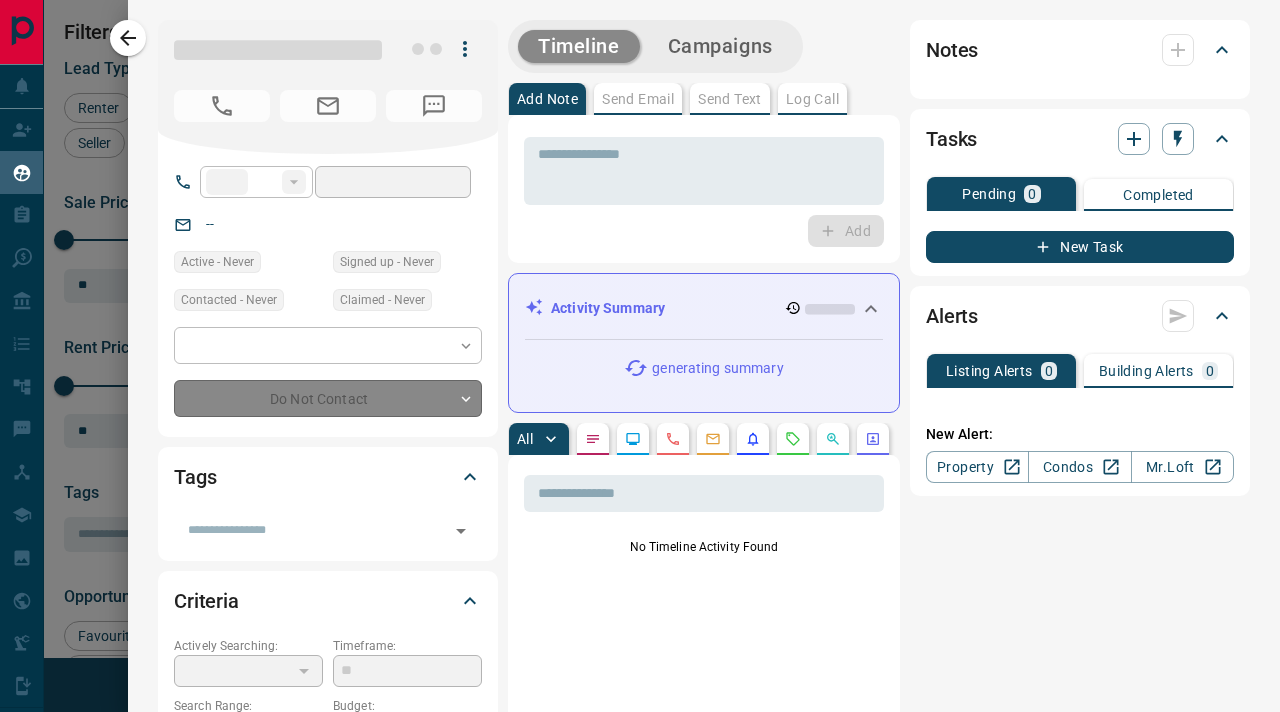 type on "****" 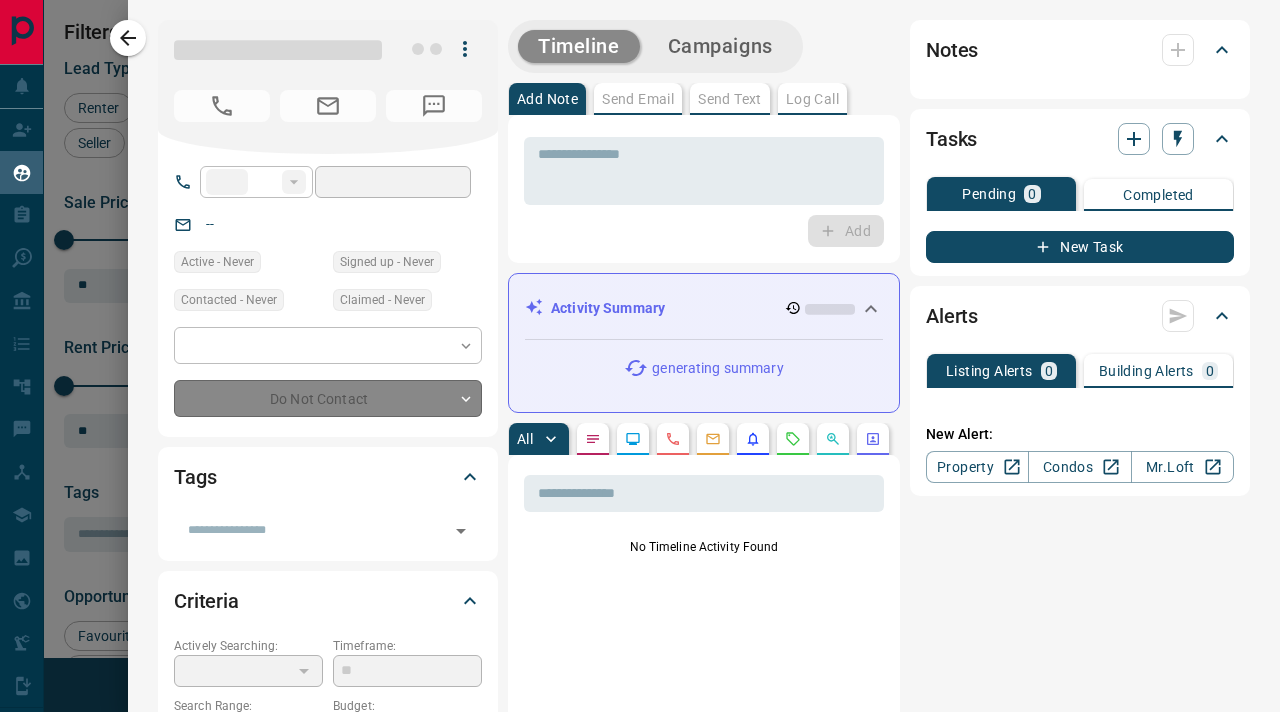 type on "**********" 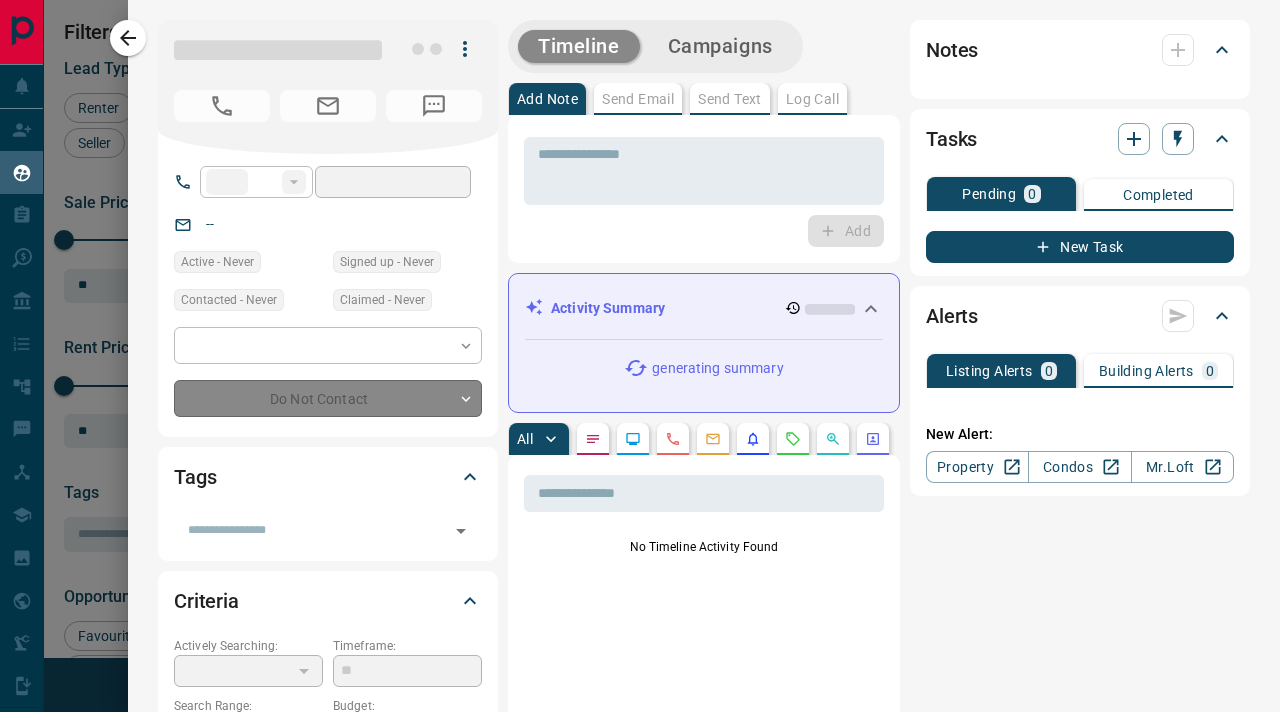 type on "**********" 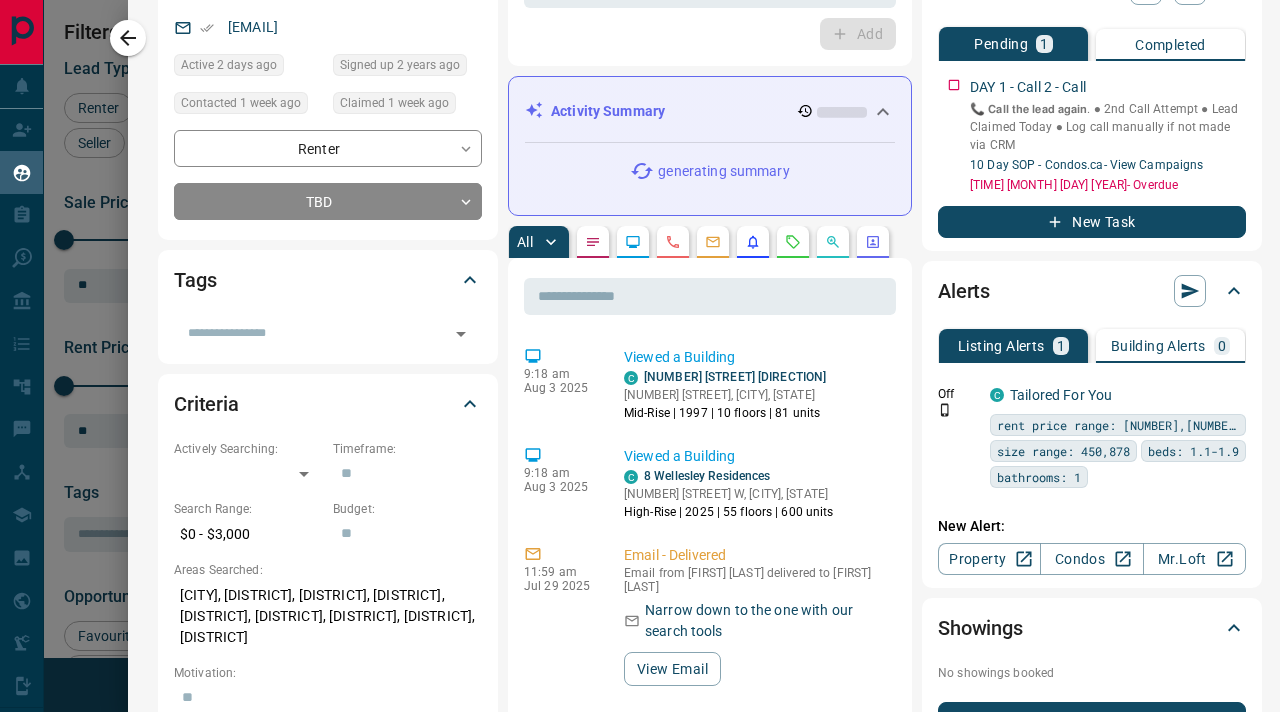scroll, scrollTop: 199, scrollLeft: 0, axis: vertical 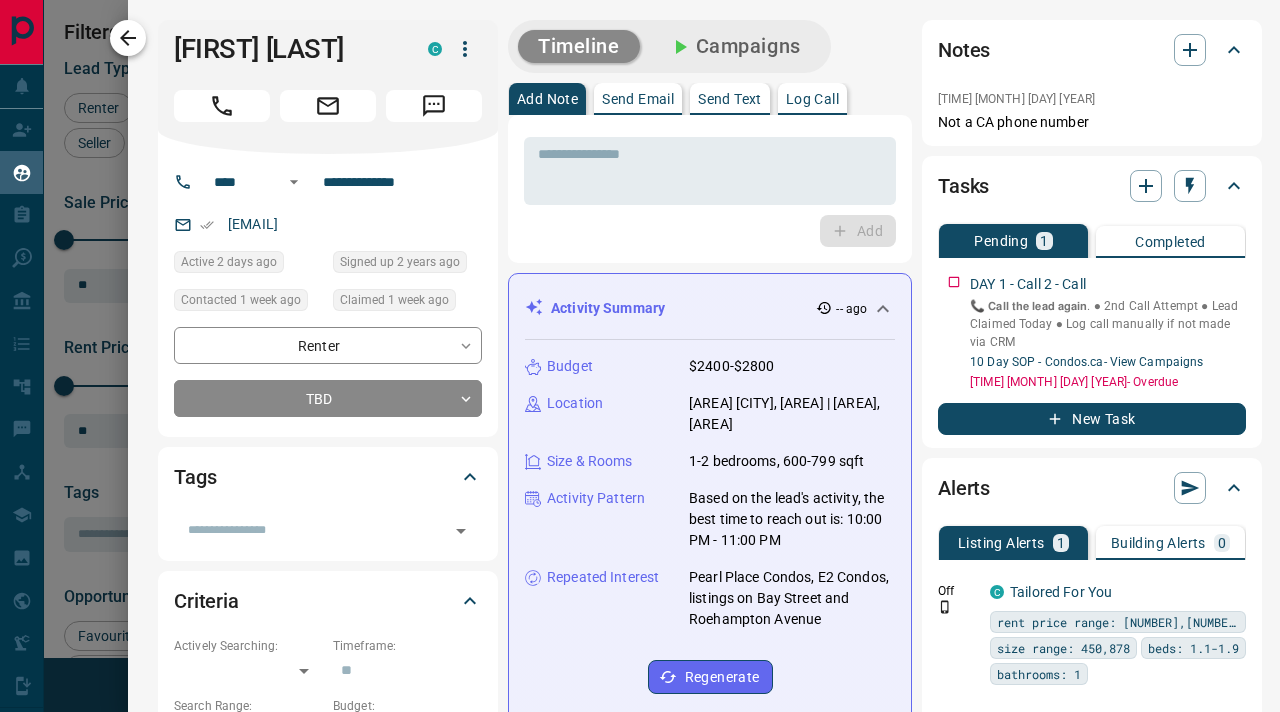 click 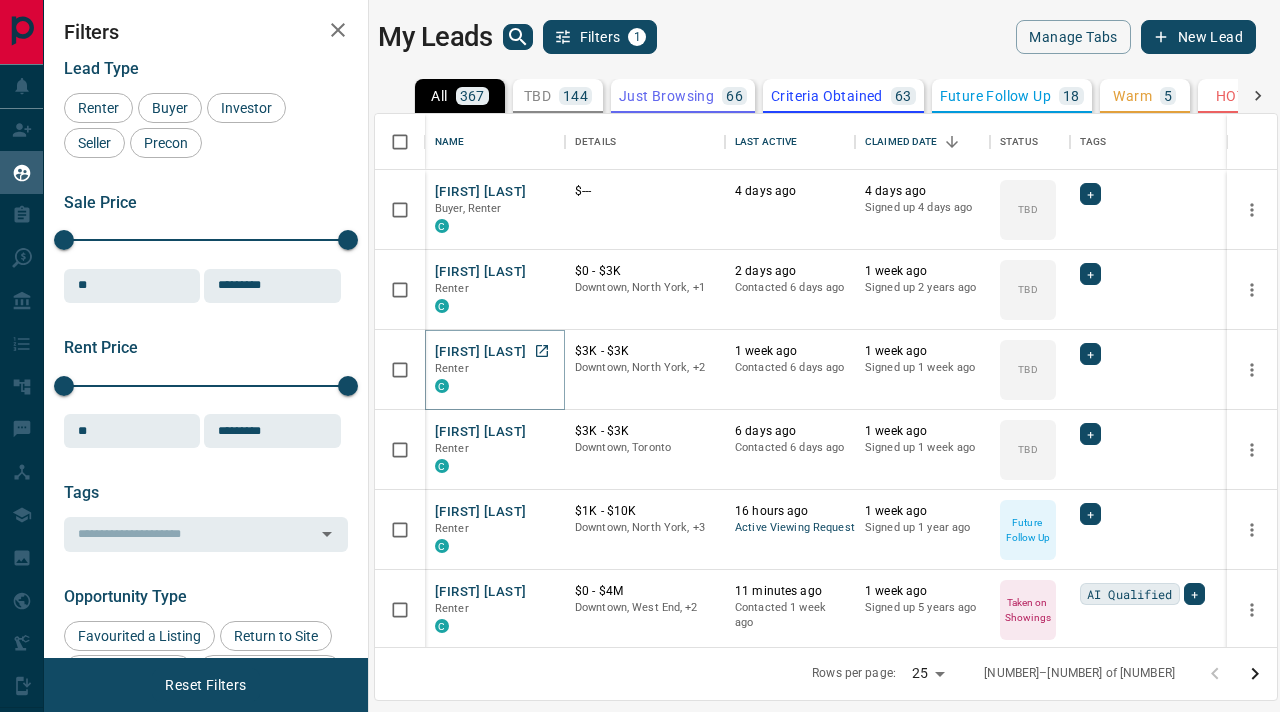 click on "[FIRST] [LAST]" at bounding box center [480, 352] 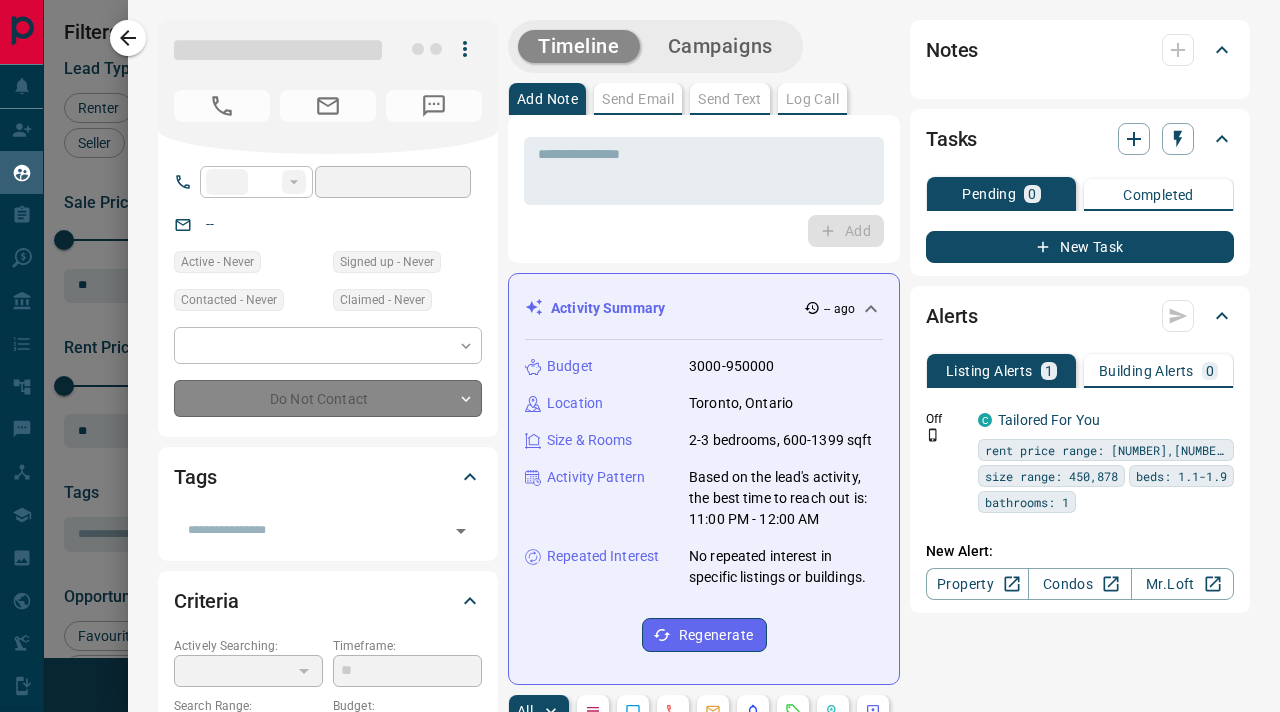 type on "**" 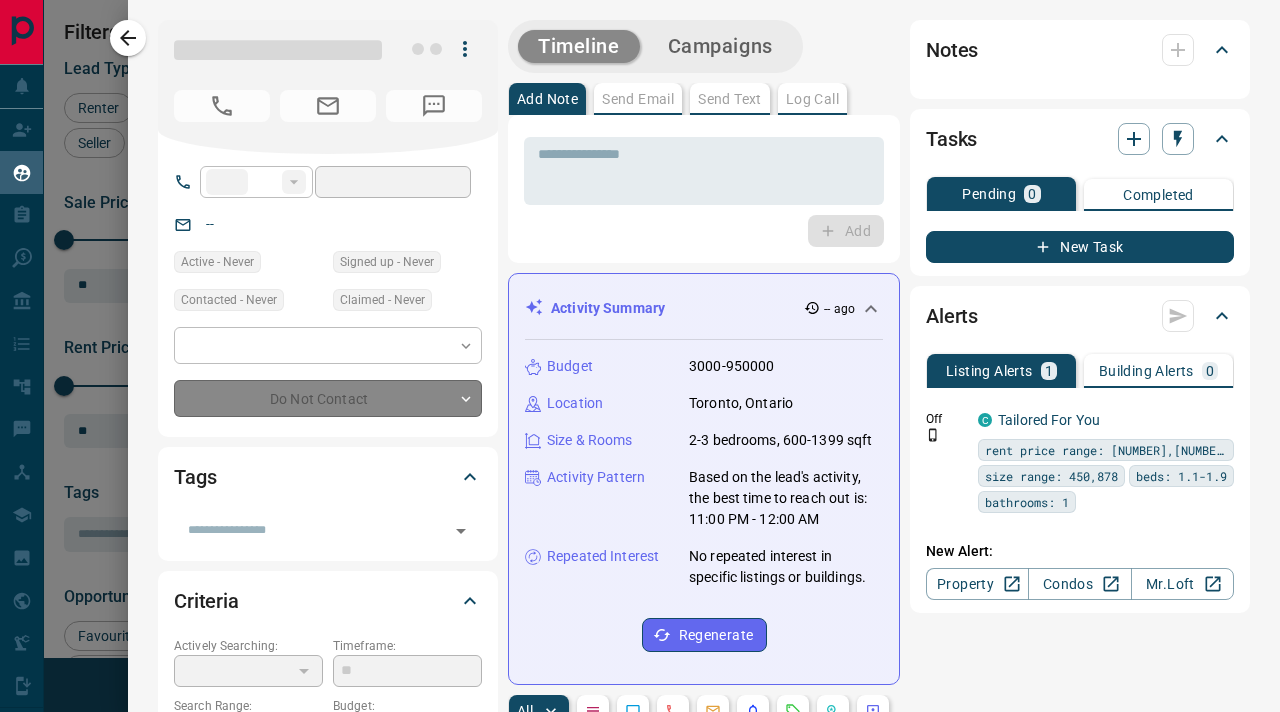 type on "**********" 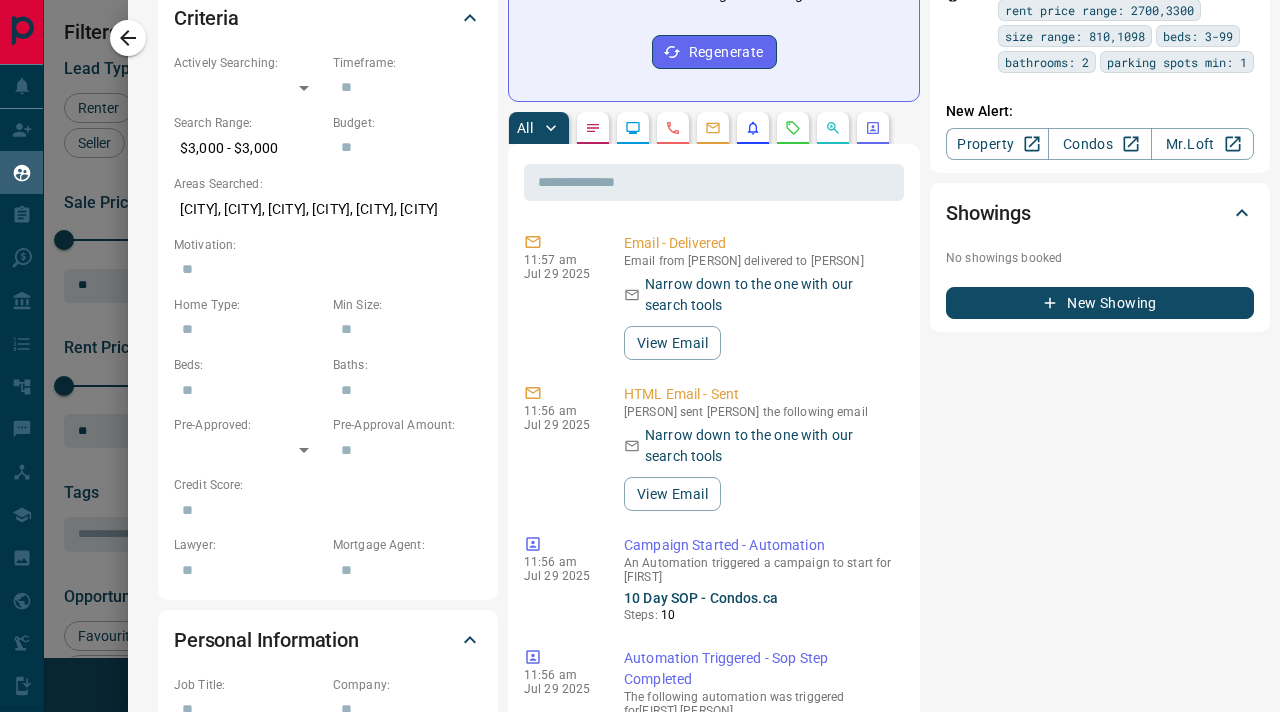 scroll, scrollTop: 988, scrollLeft: 0, axis: vertical 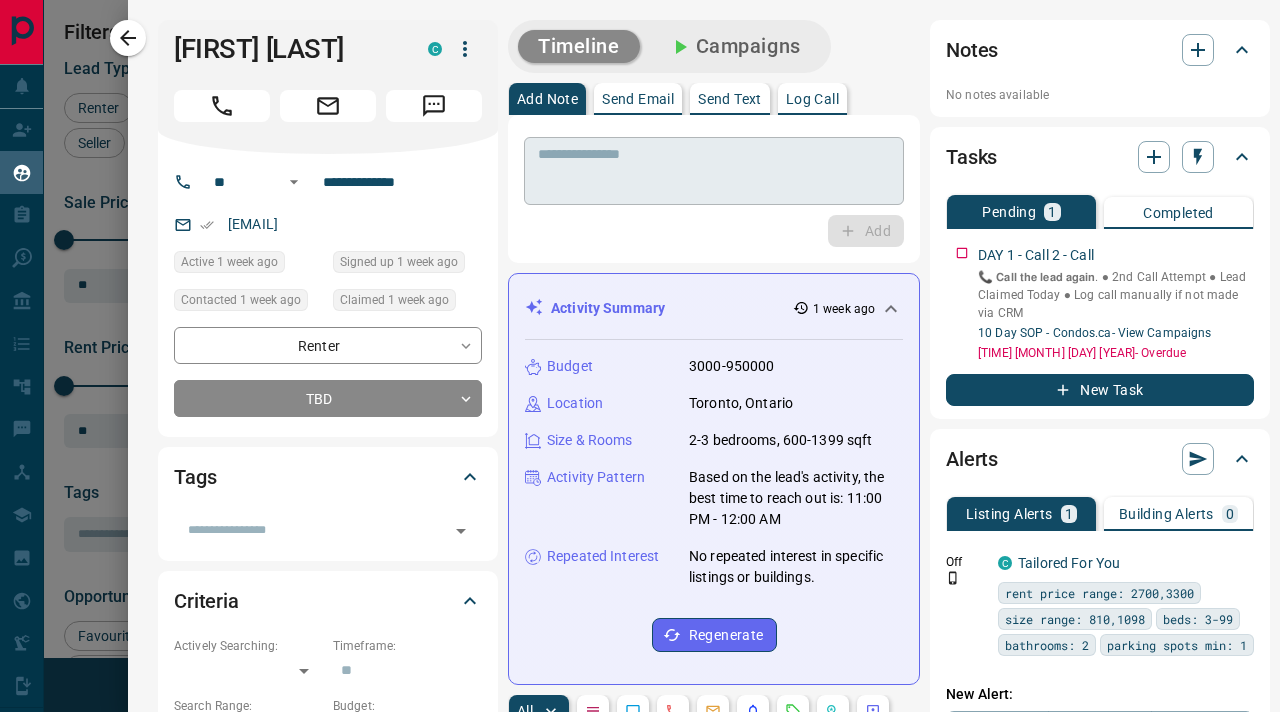 click at bounding box center [714, 171] 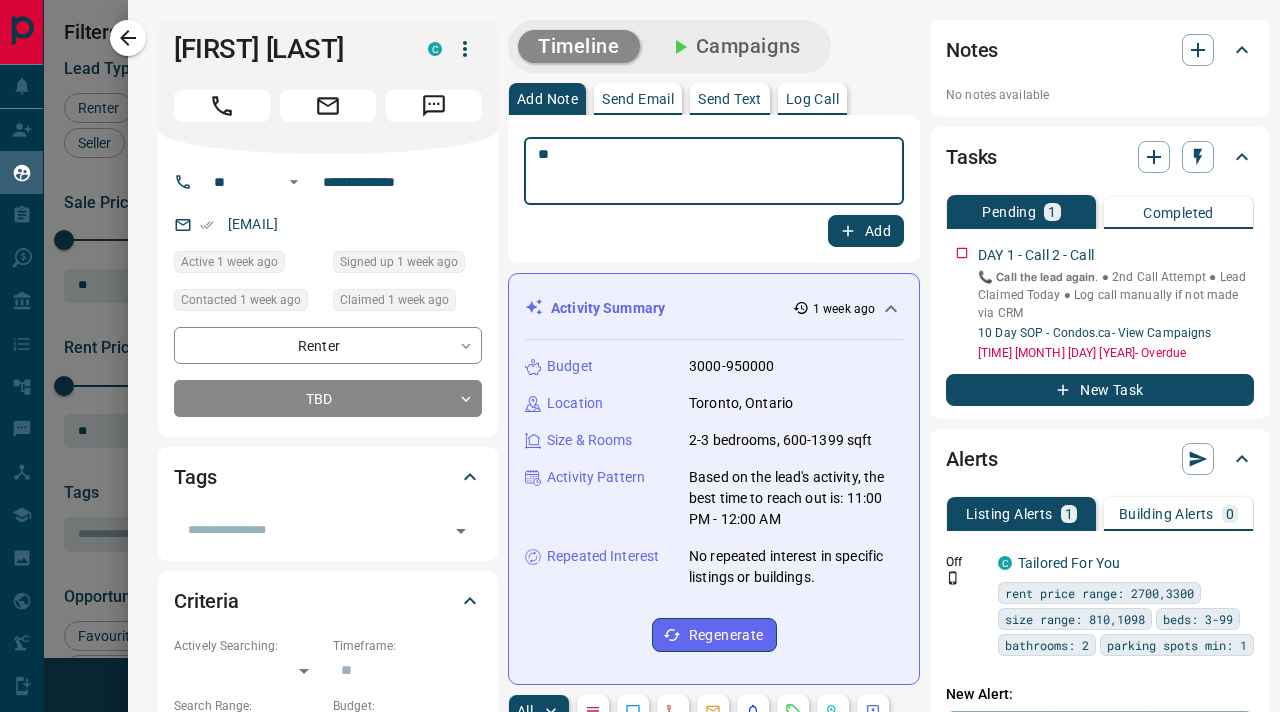 type on "**" 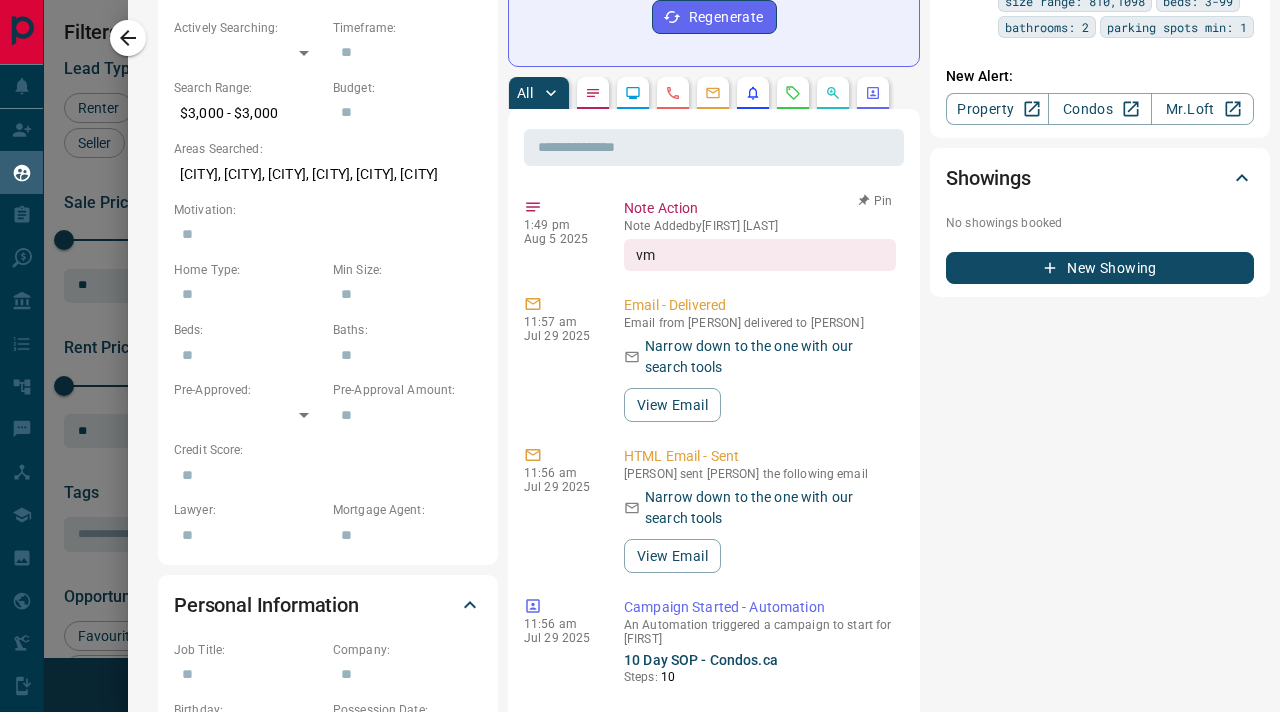 scroll, scrollTop: 621, scrollLeft: 0, axis: vertical 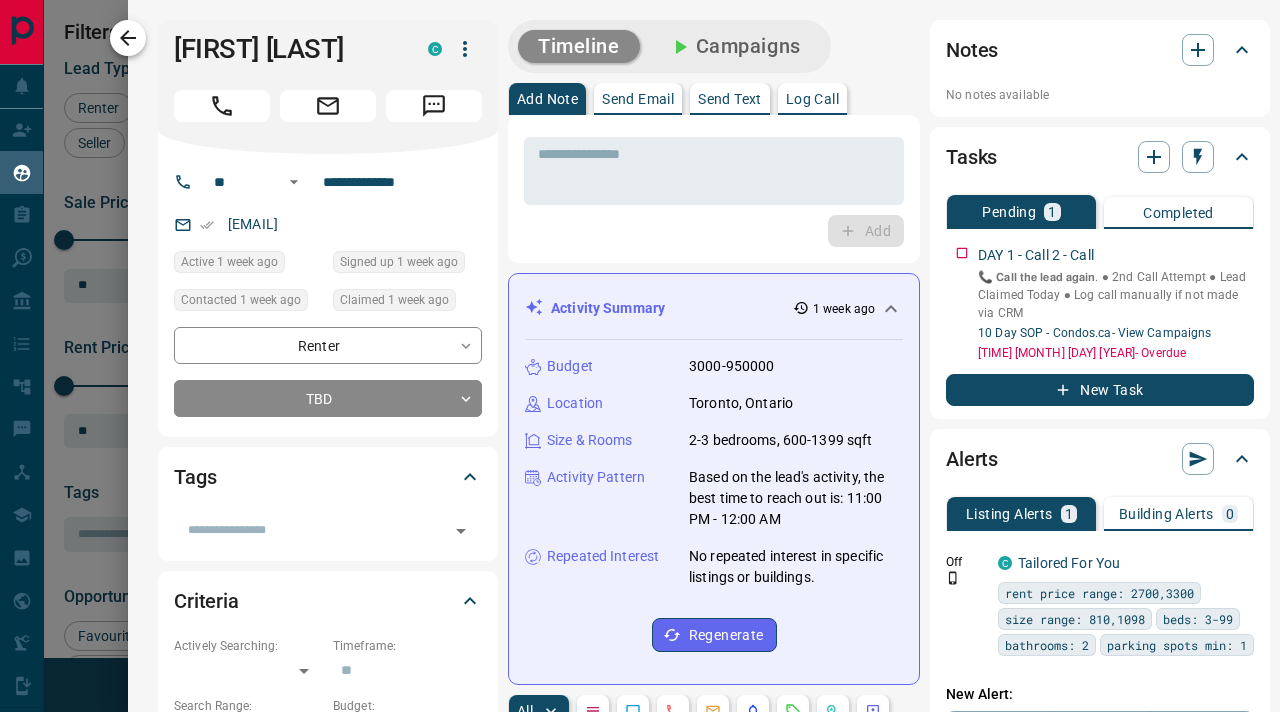 click 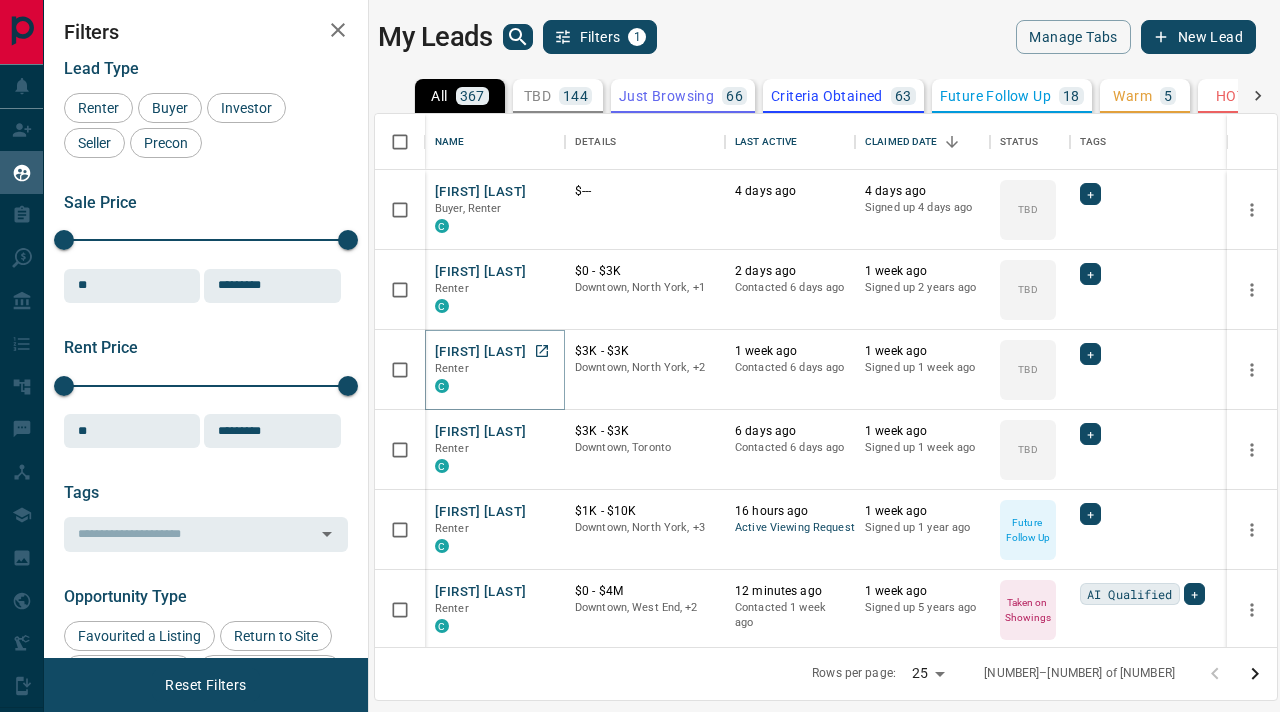 click on "[FIRST] [LAST]" at bounding box center [480, 352] 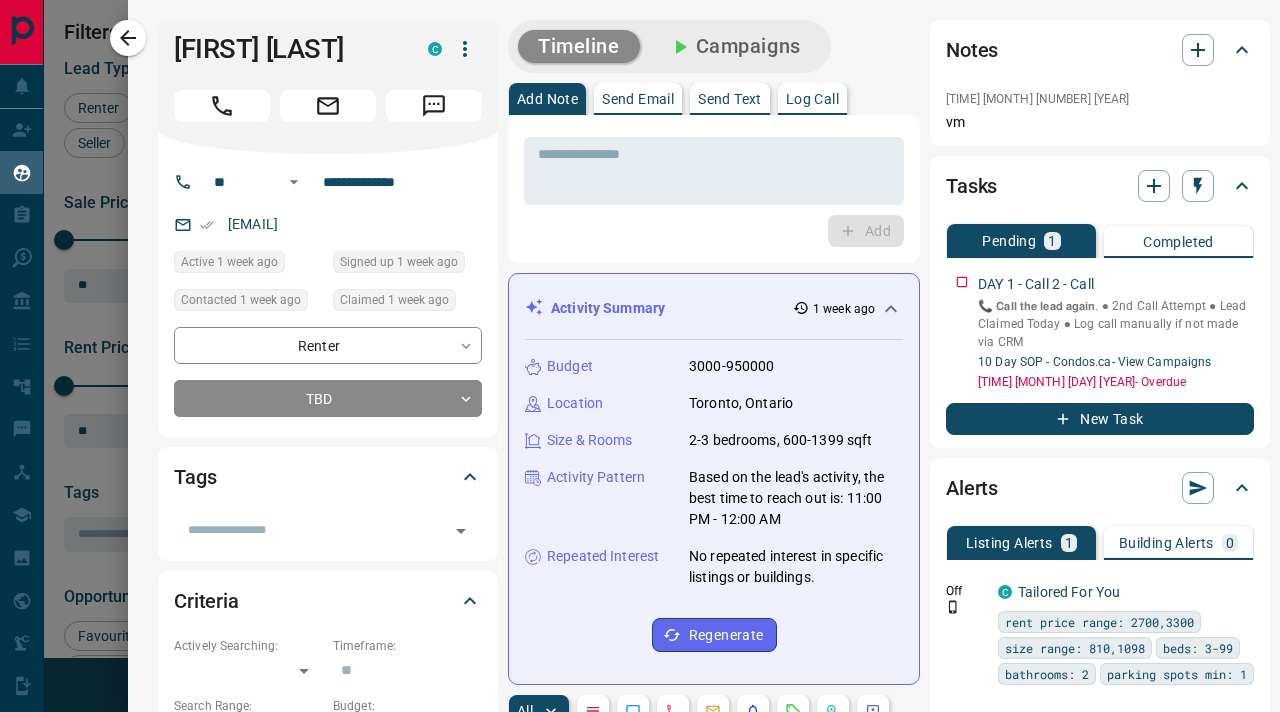 click on "Log Call" at bounding box center [812, 99] 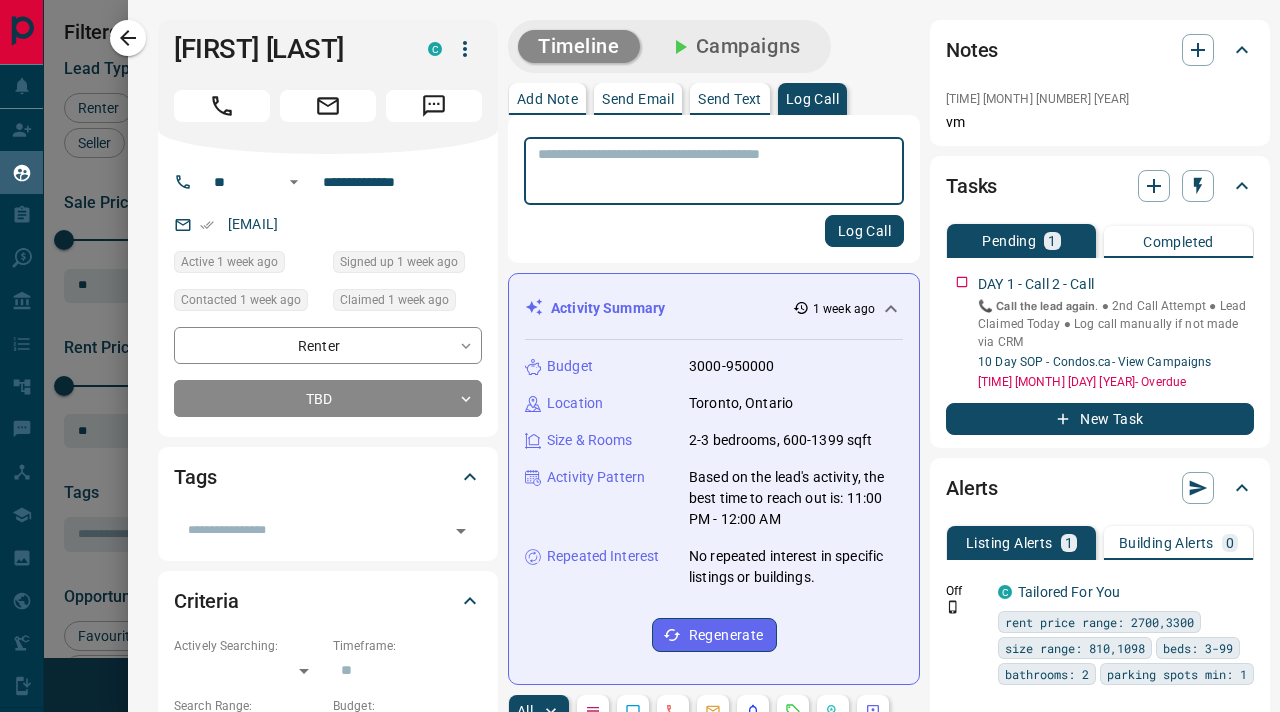 click on "Log Call" at bounding box center (864, 231) 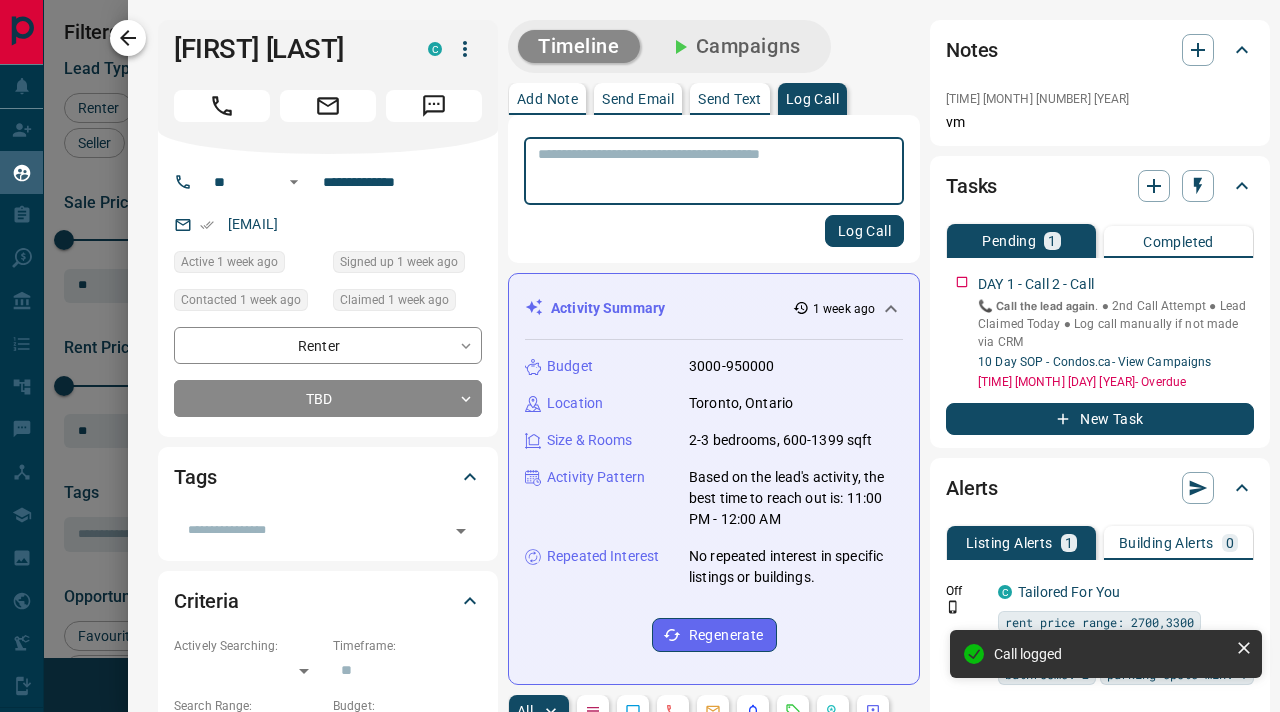 click 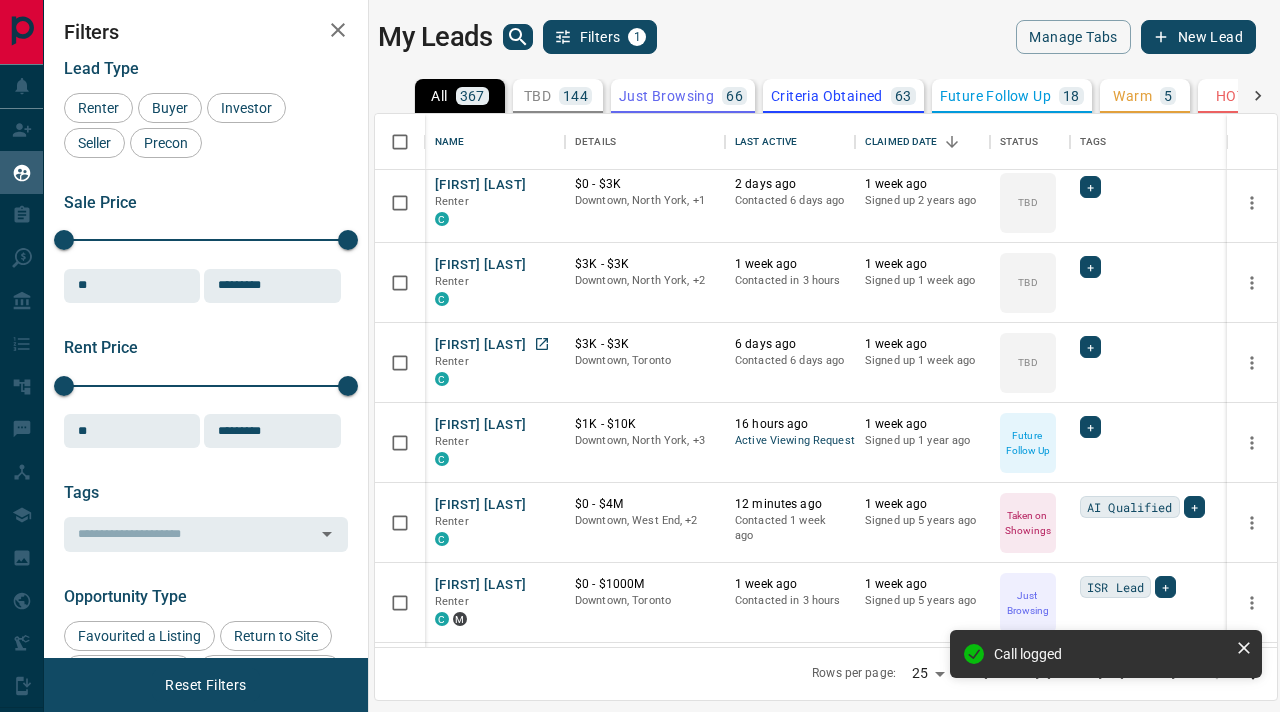 scroll, scrollTop: 88, scrollLeft: 0, axis: vertical 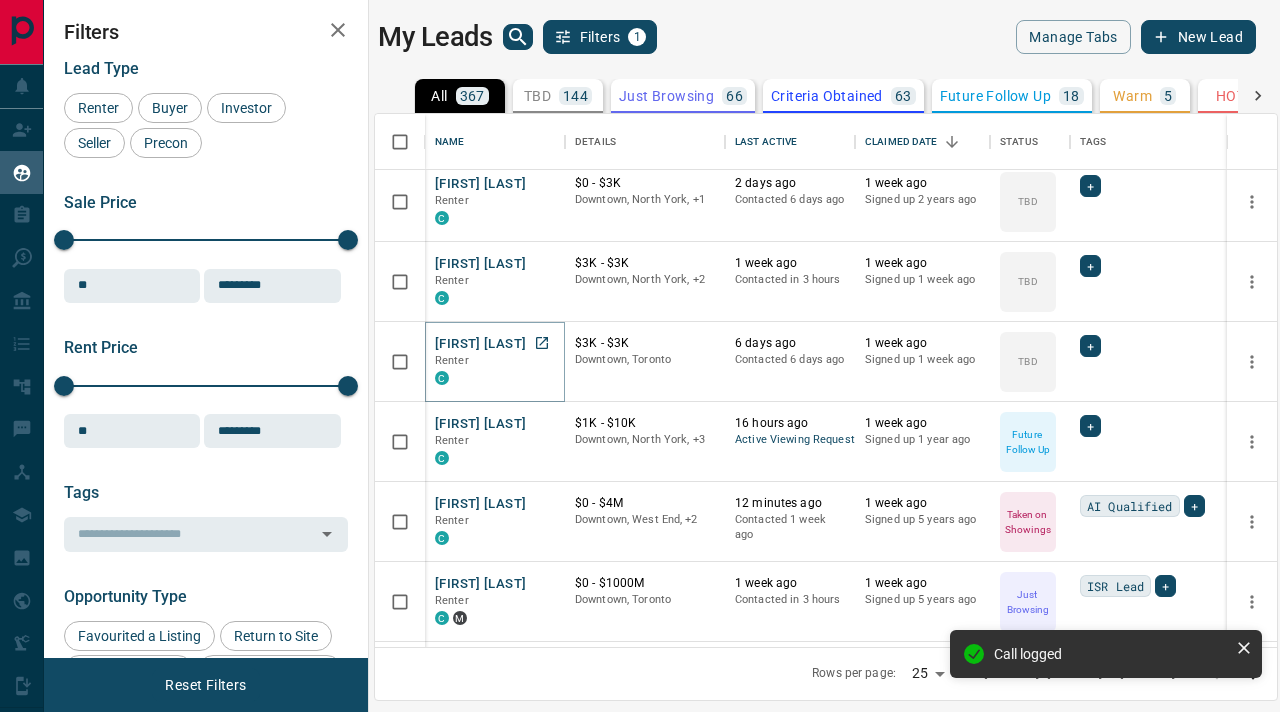 click on "[FIRST] [LAST]" at bounding box center [480, 344] 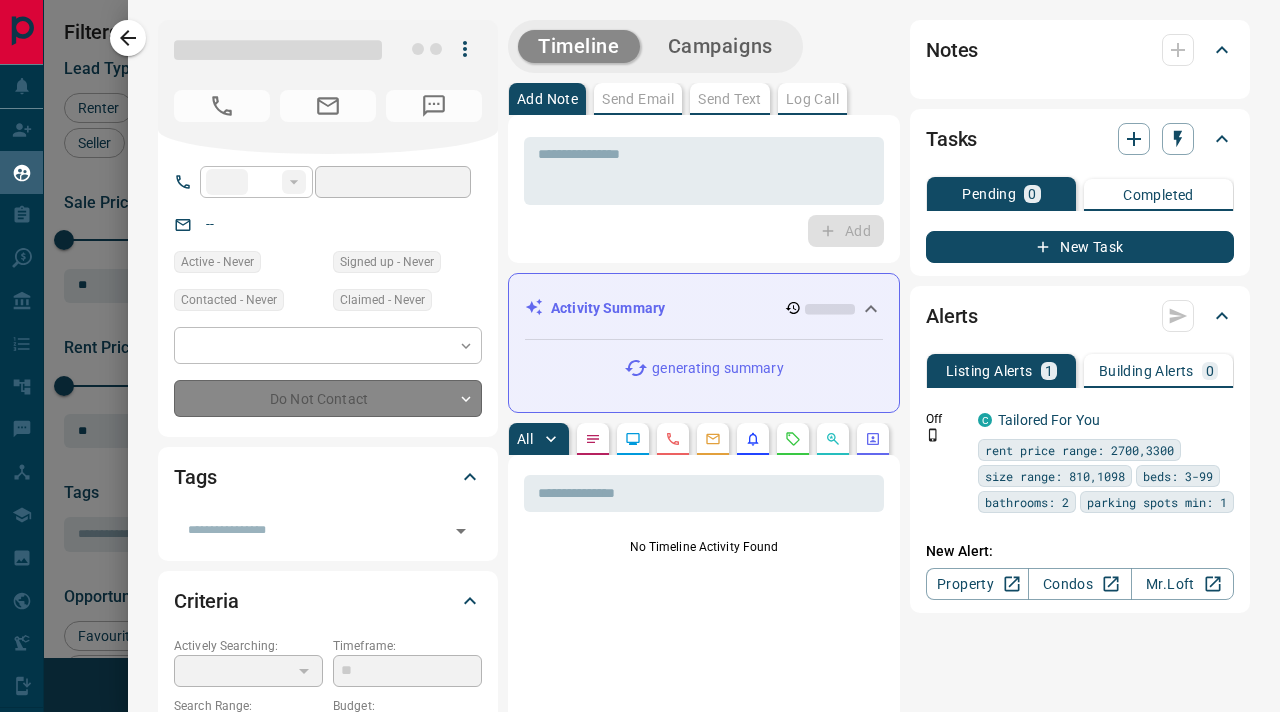 type on "**" 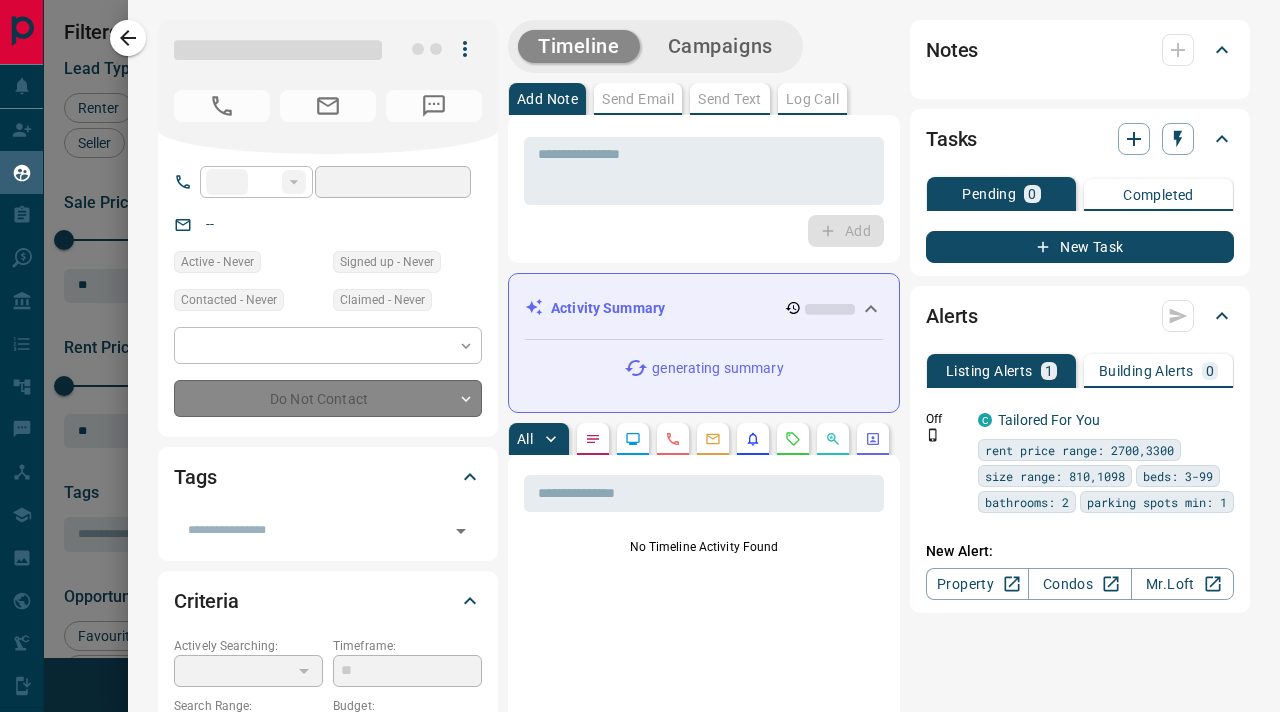 type on "**********" 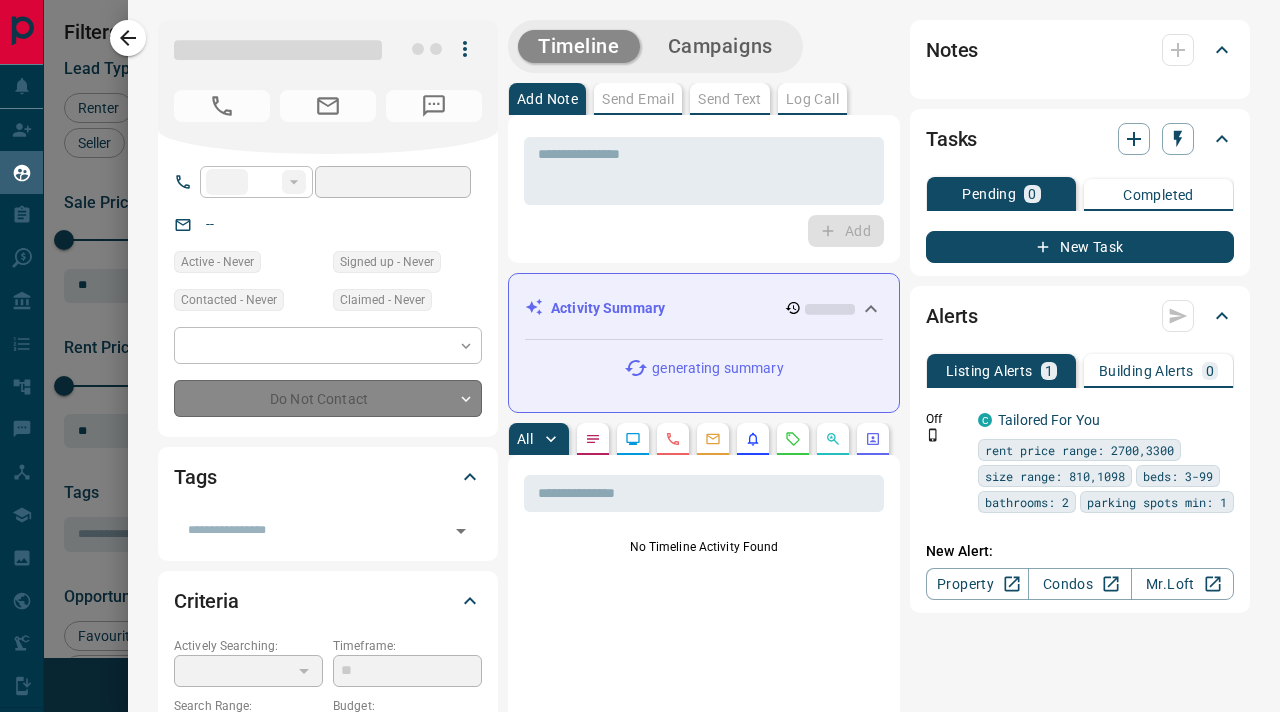 type on "**********" 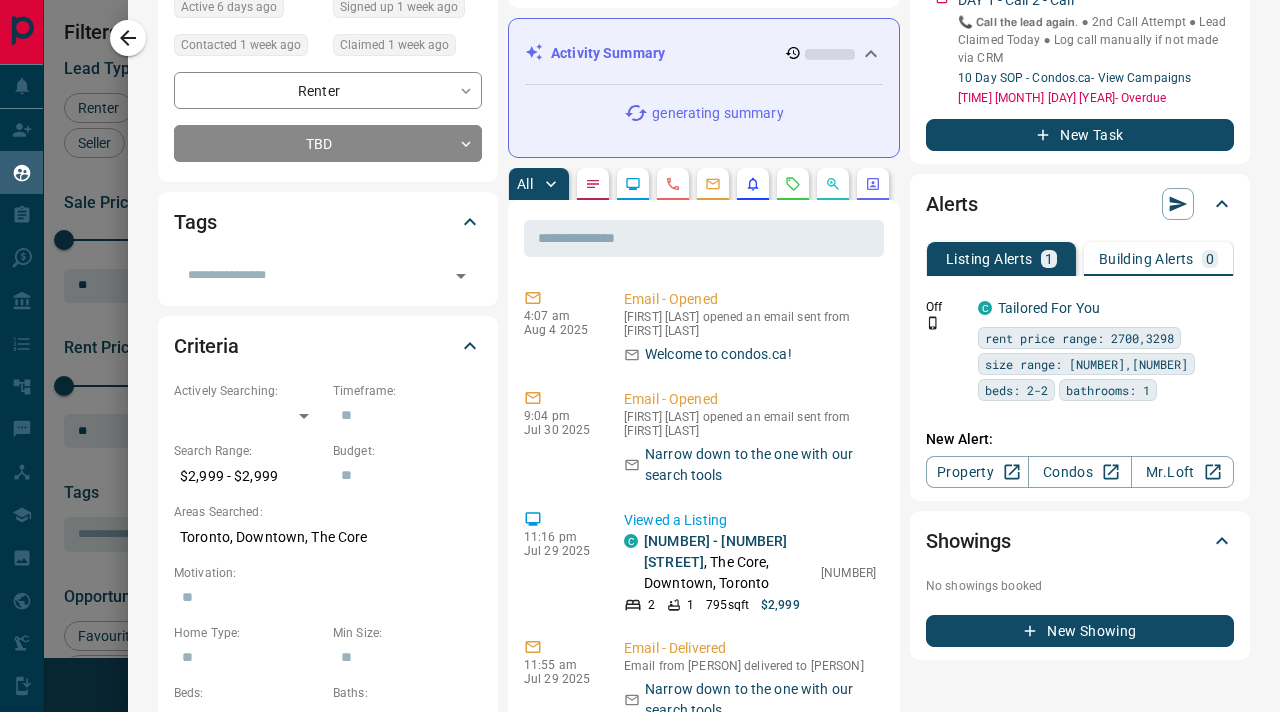 scroll, scrollTop: 304, scrollLeft: 0, axis: vertical 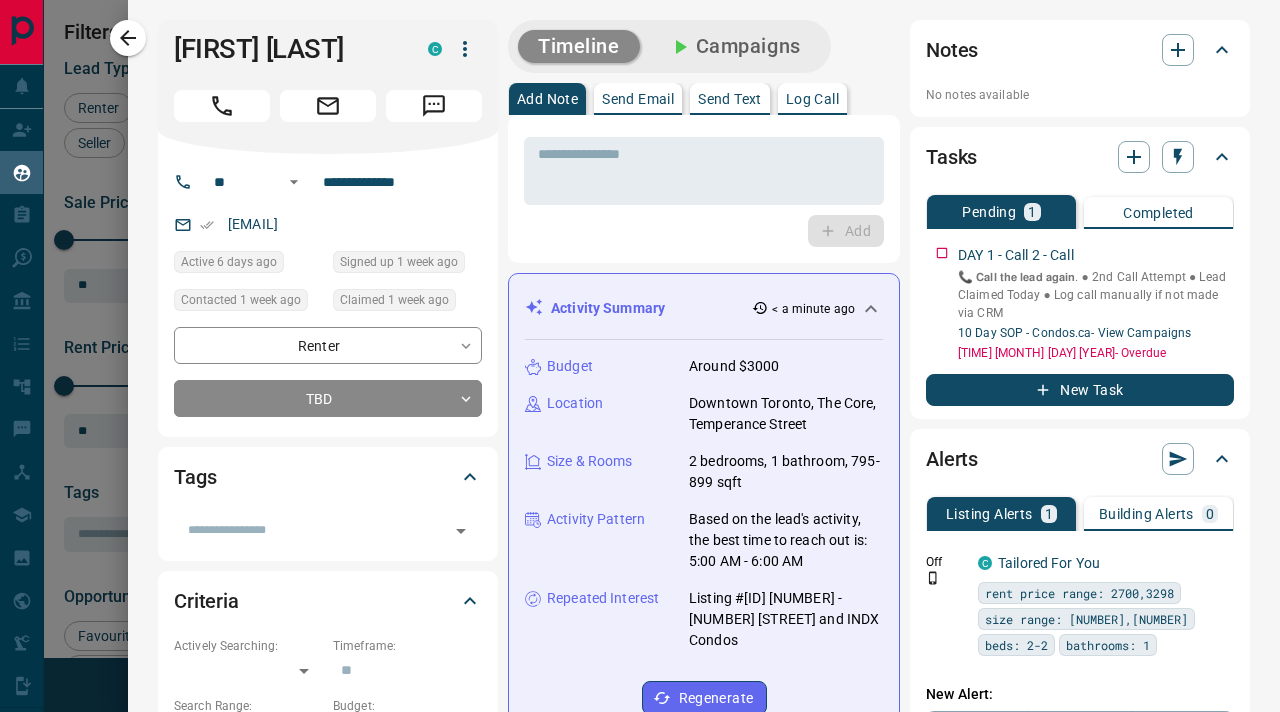 click on "Log Call" at bounding box center [812, 99] 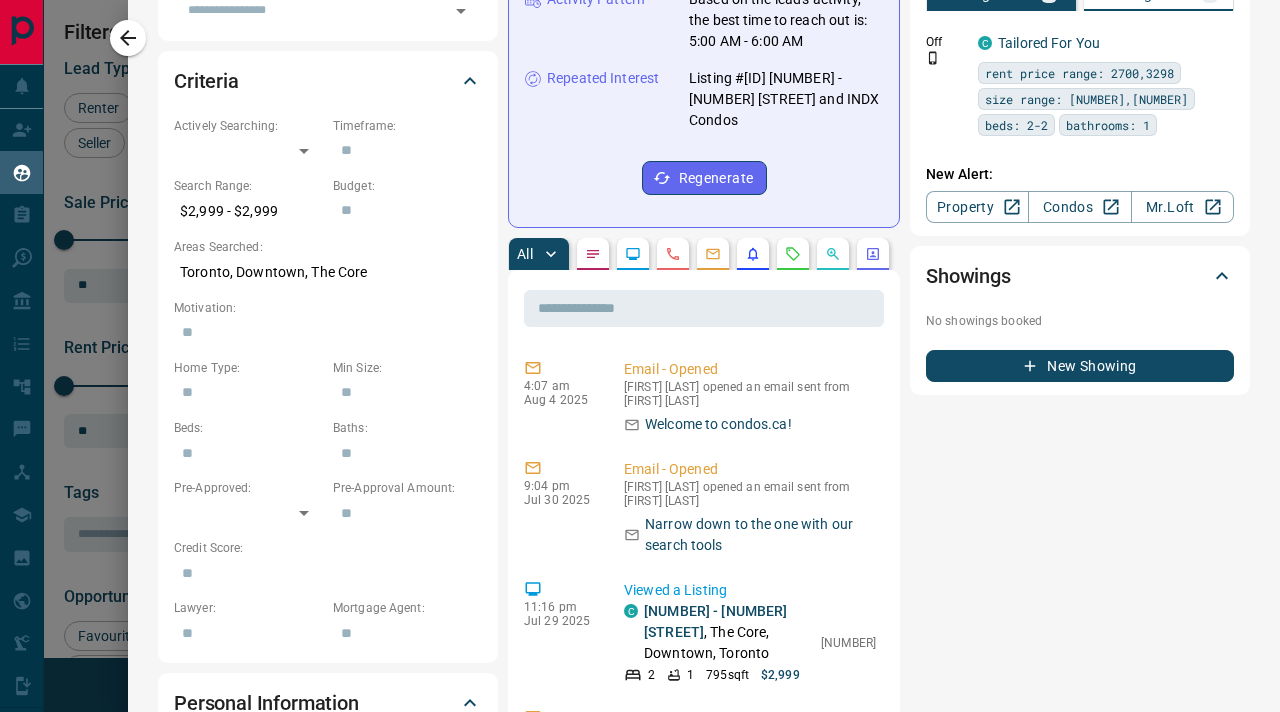 scroll, scrollTop: 653, scrollLeft: 0, axis: vertical 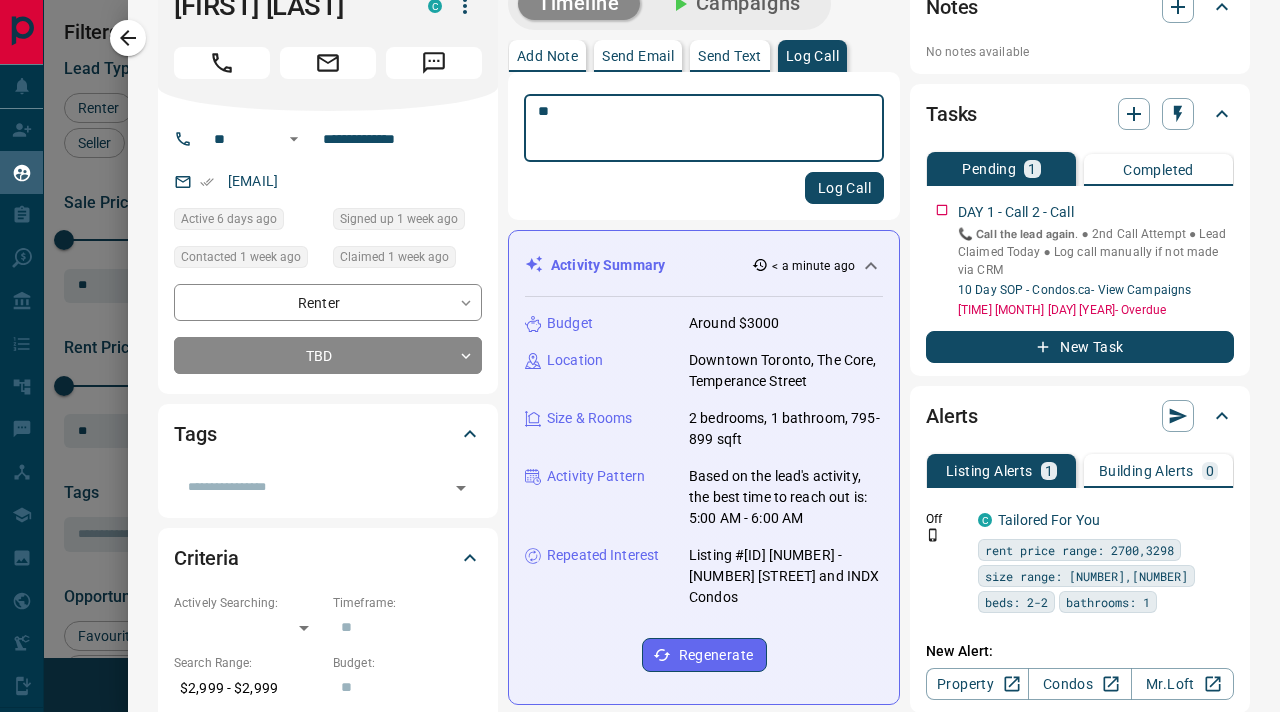 type on "**" 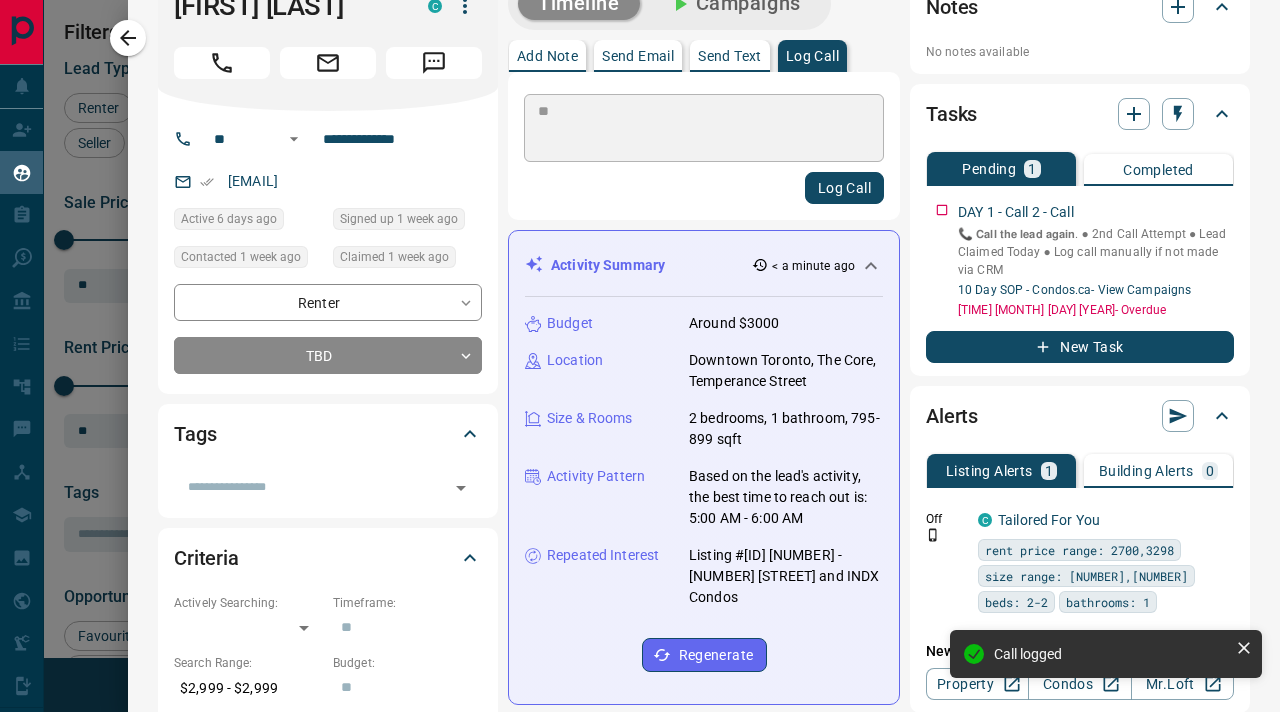 type 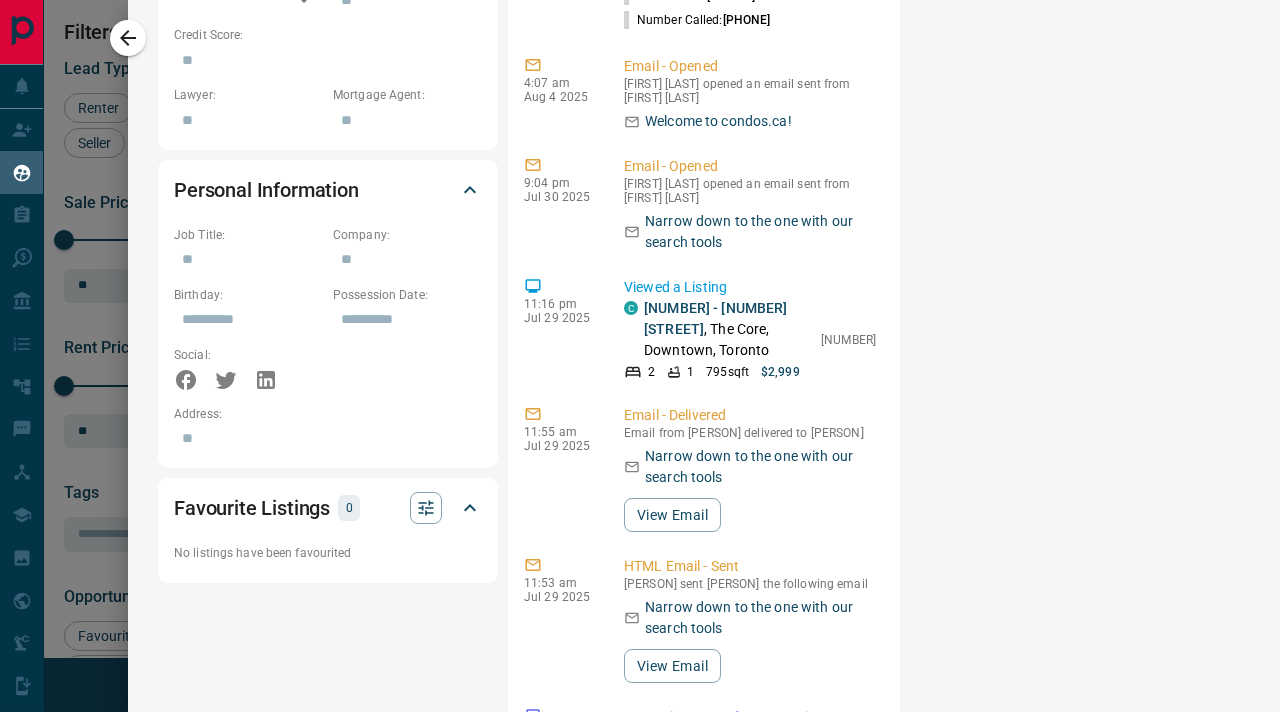 scroll, scrollTop: 1078, scrollLeft: 0, axis: vertical 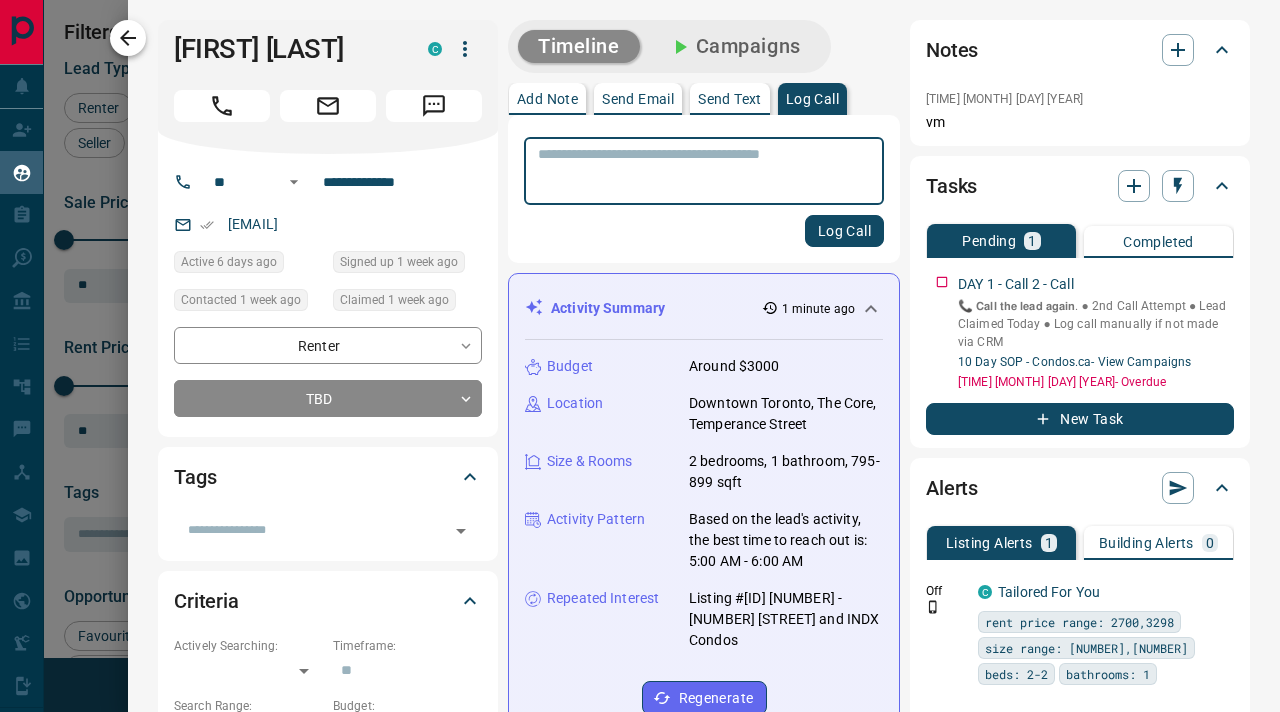 click 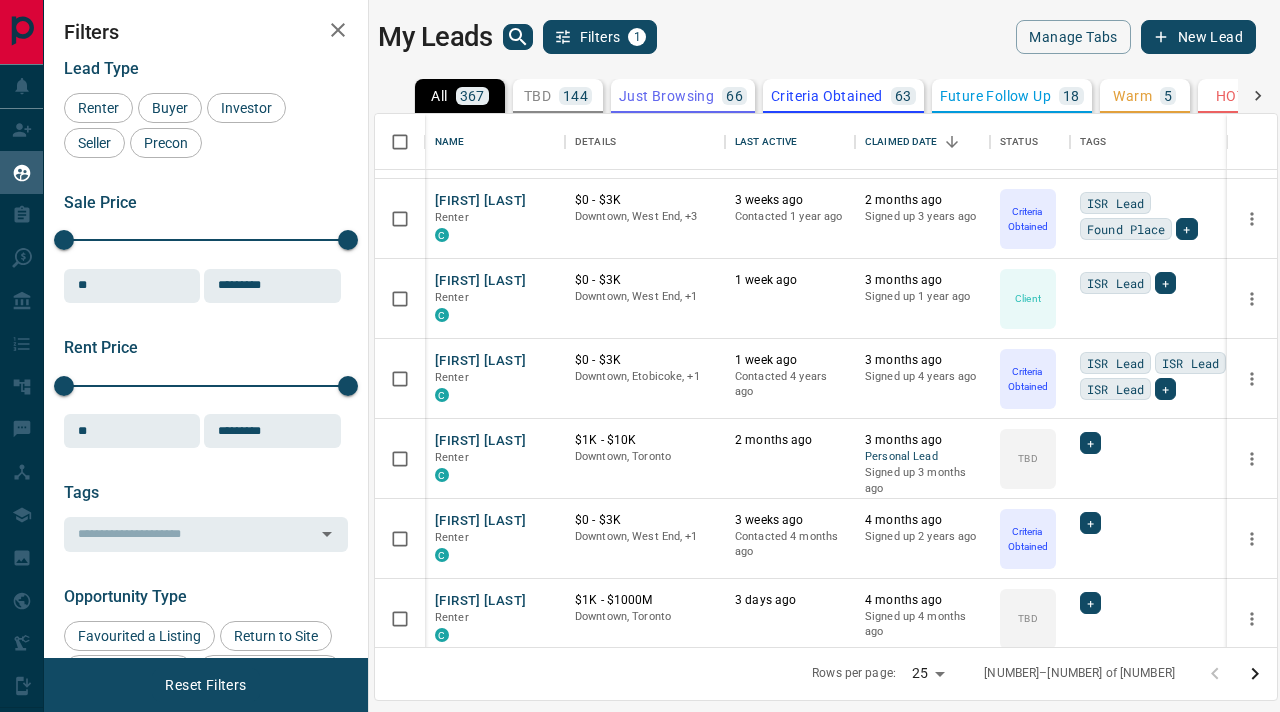 scroll, scrollTop: 1208, scrollLeft: 0, axis: vertical 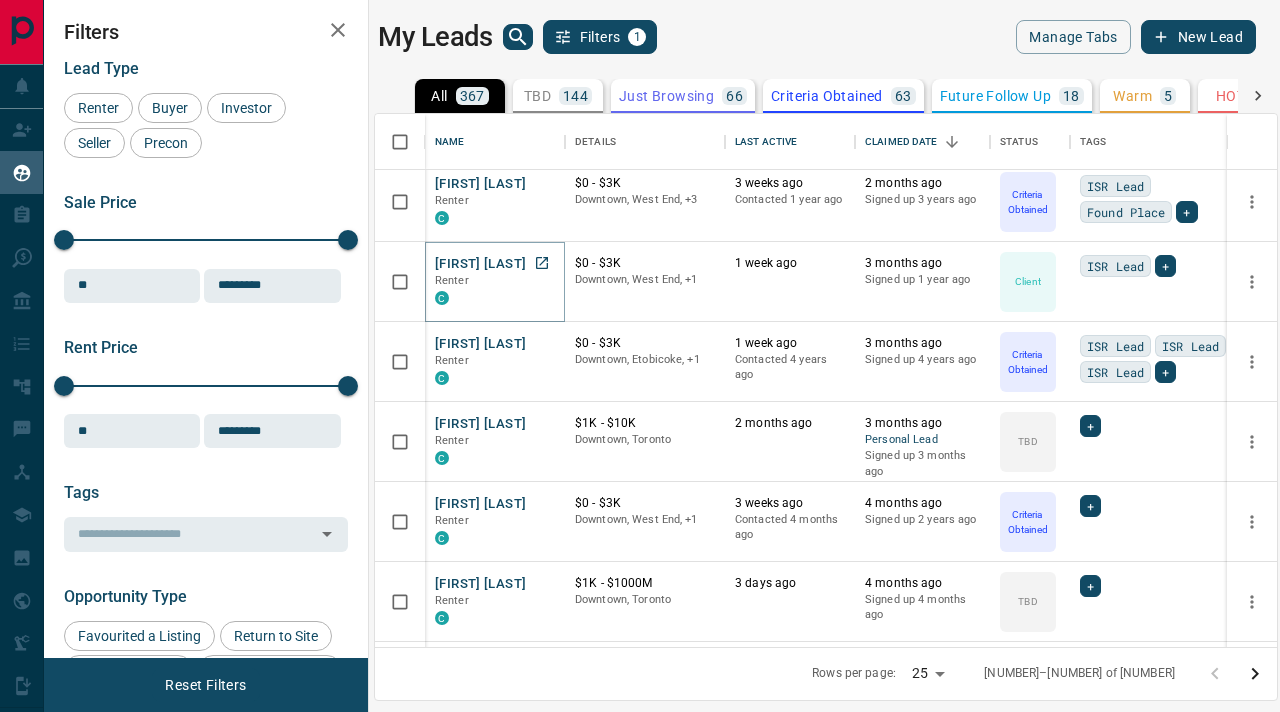 click on "[FIRST] [LAST]" at bounding box center [480, 264] 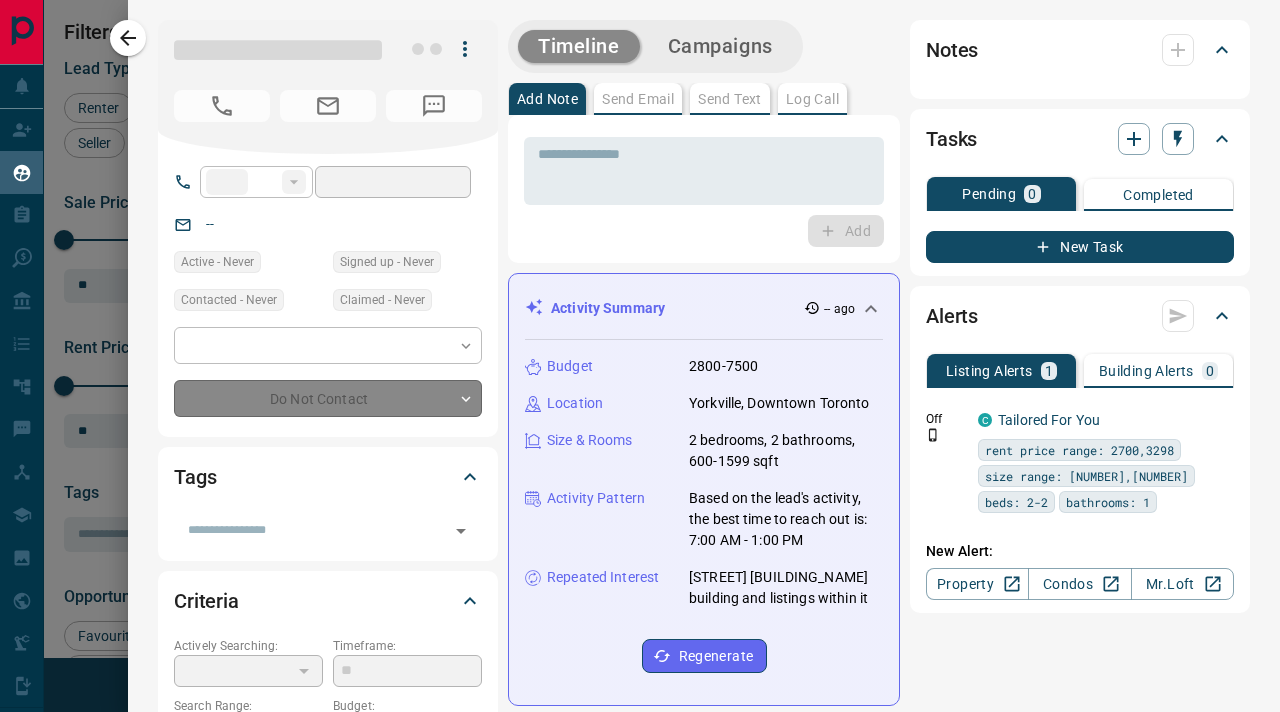 type on "**" 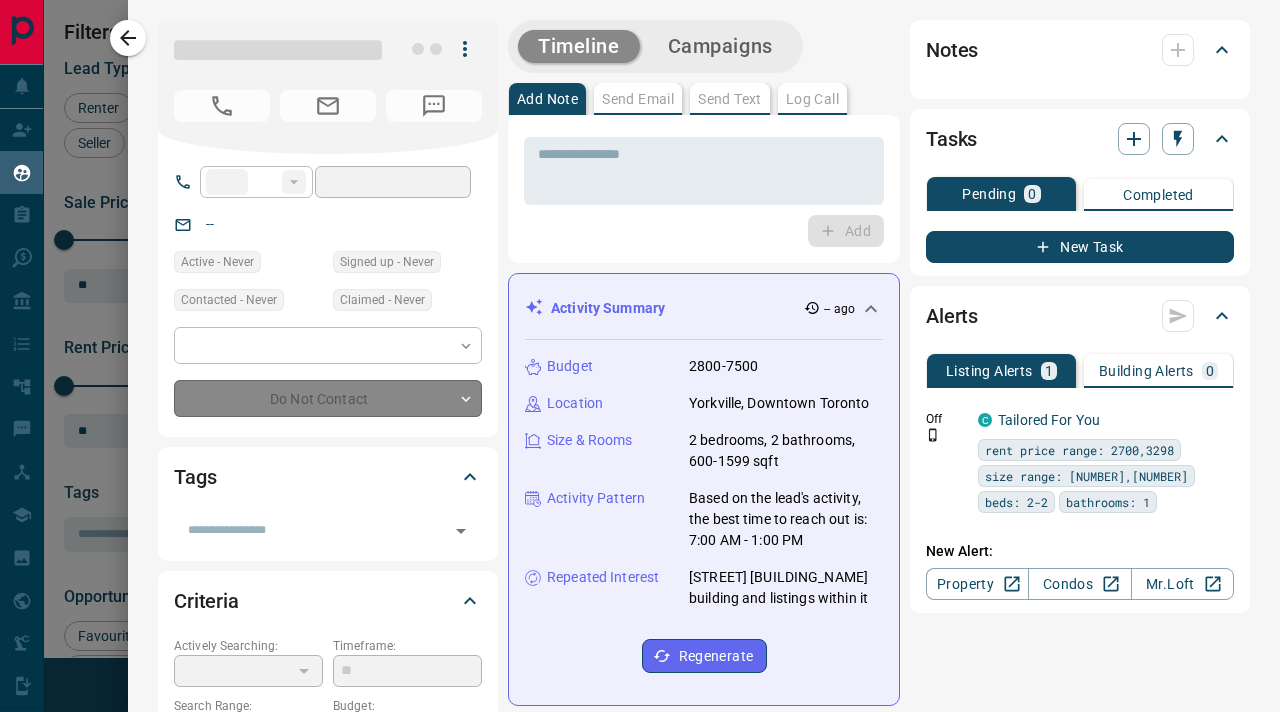 type on "**********" 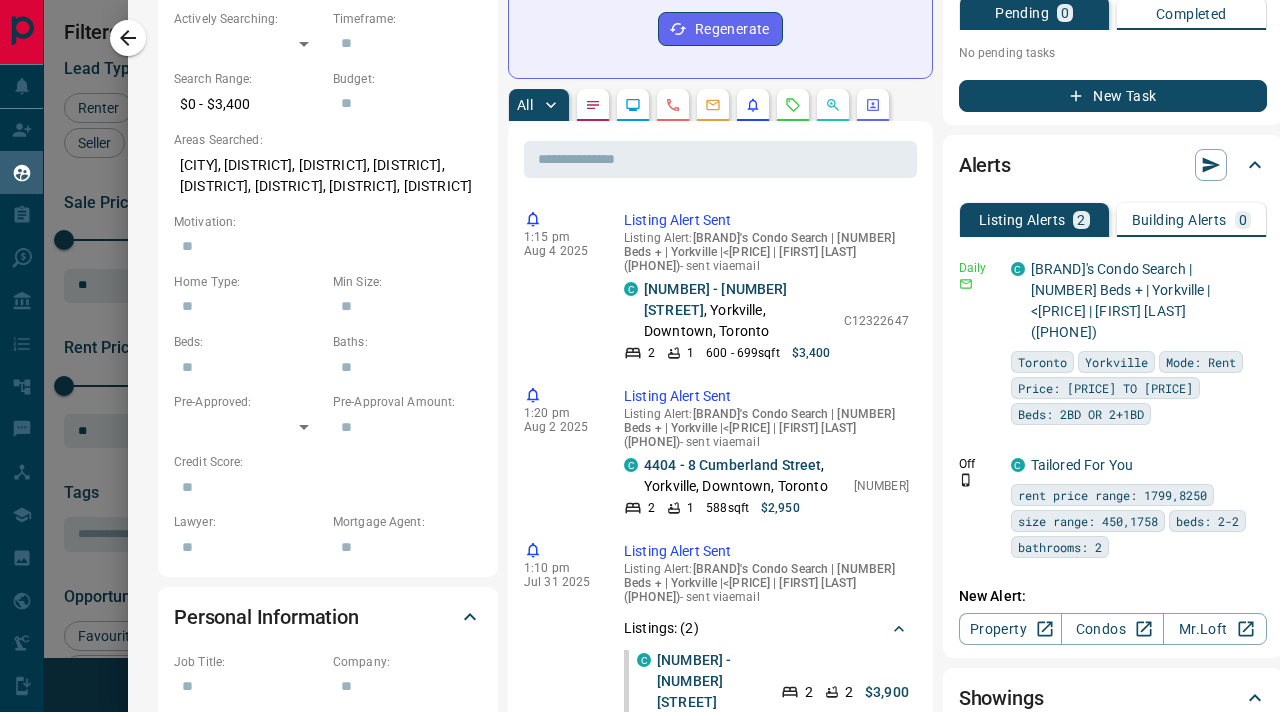scroll, scrollTop: 632, scrollLeft: 0, axis: vertical 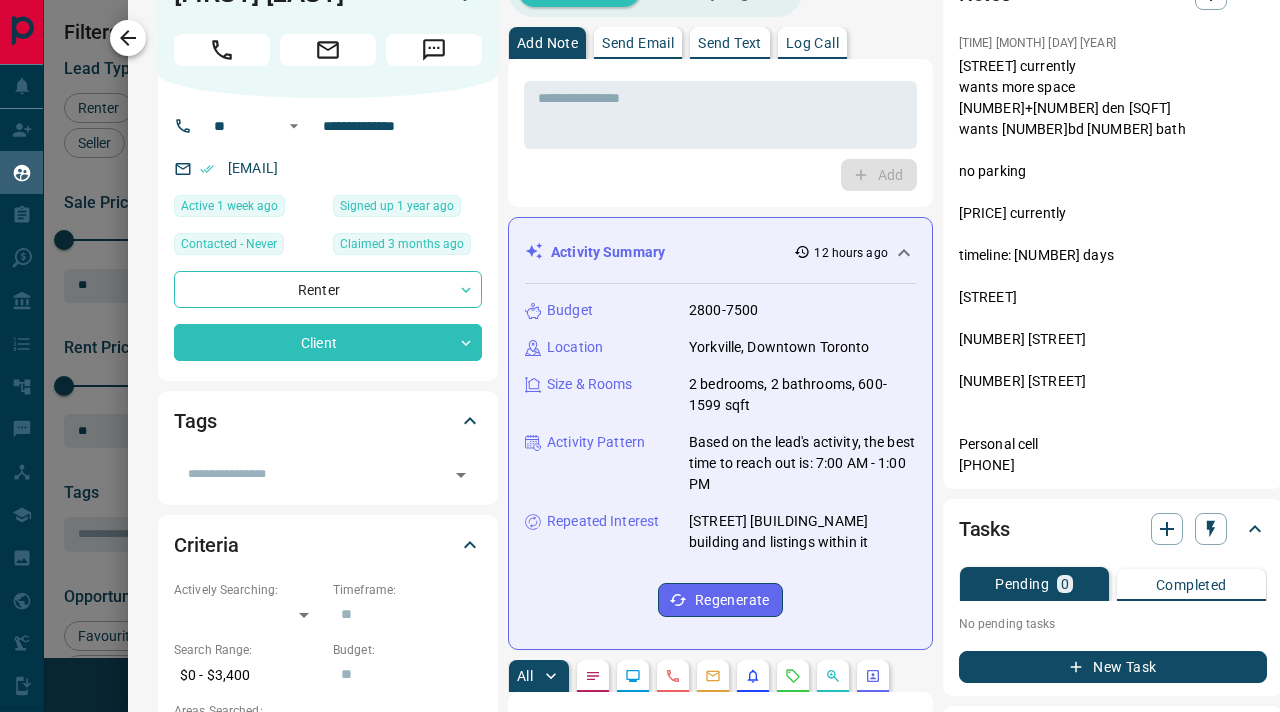 click 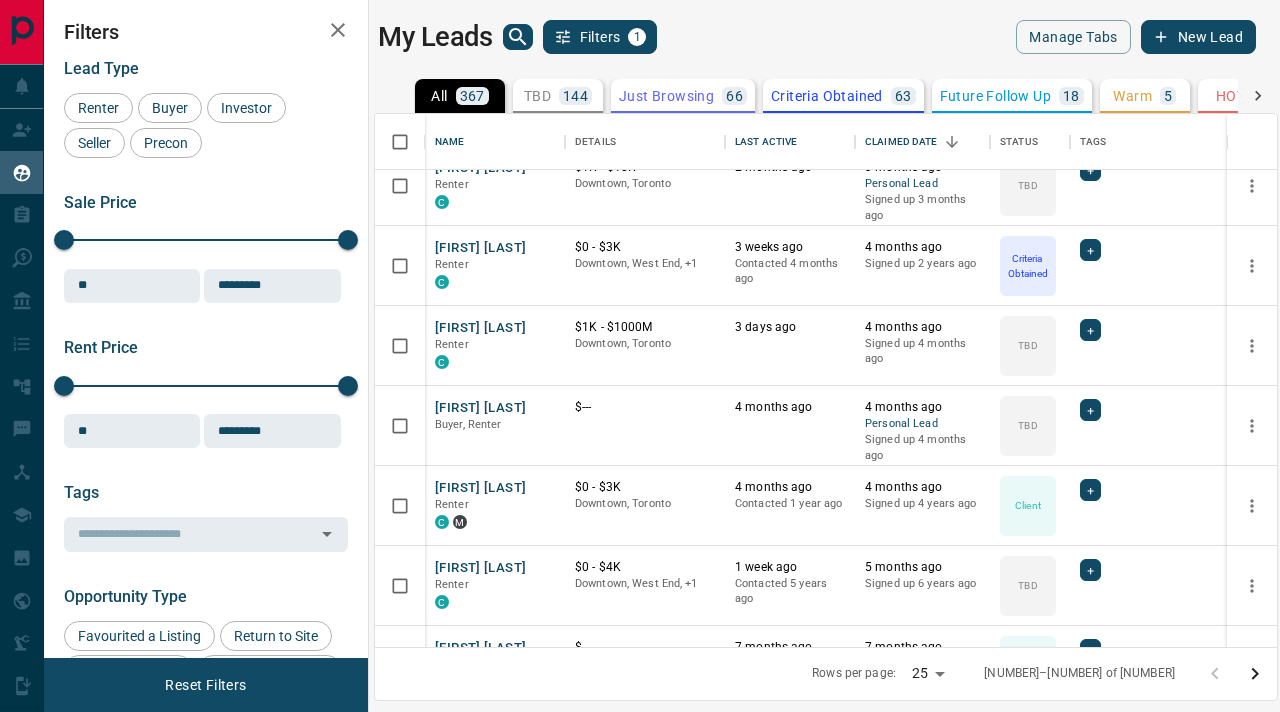 scroll, scrollTop: 1508, scrollLeft: 0, axis: vertical 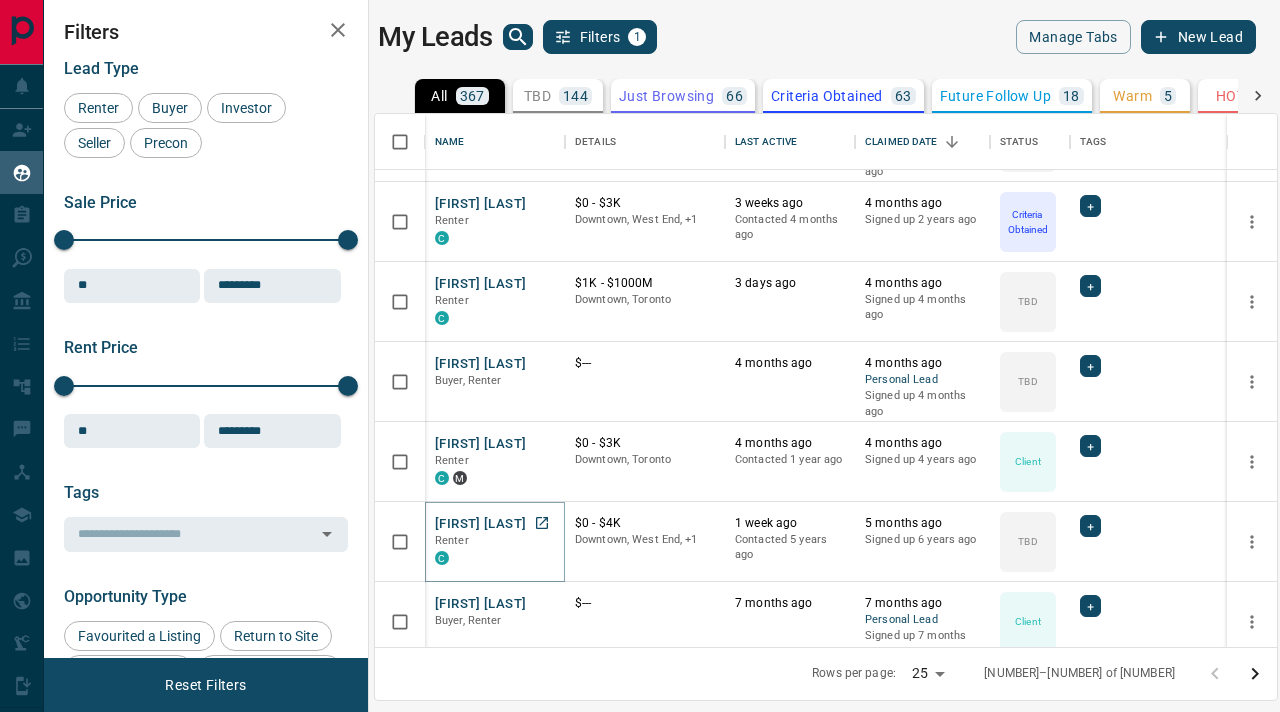 click on "[FIRST] [LAST]" at bounding box center (480, 524) 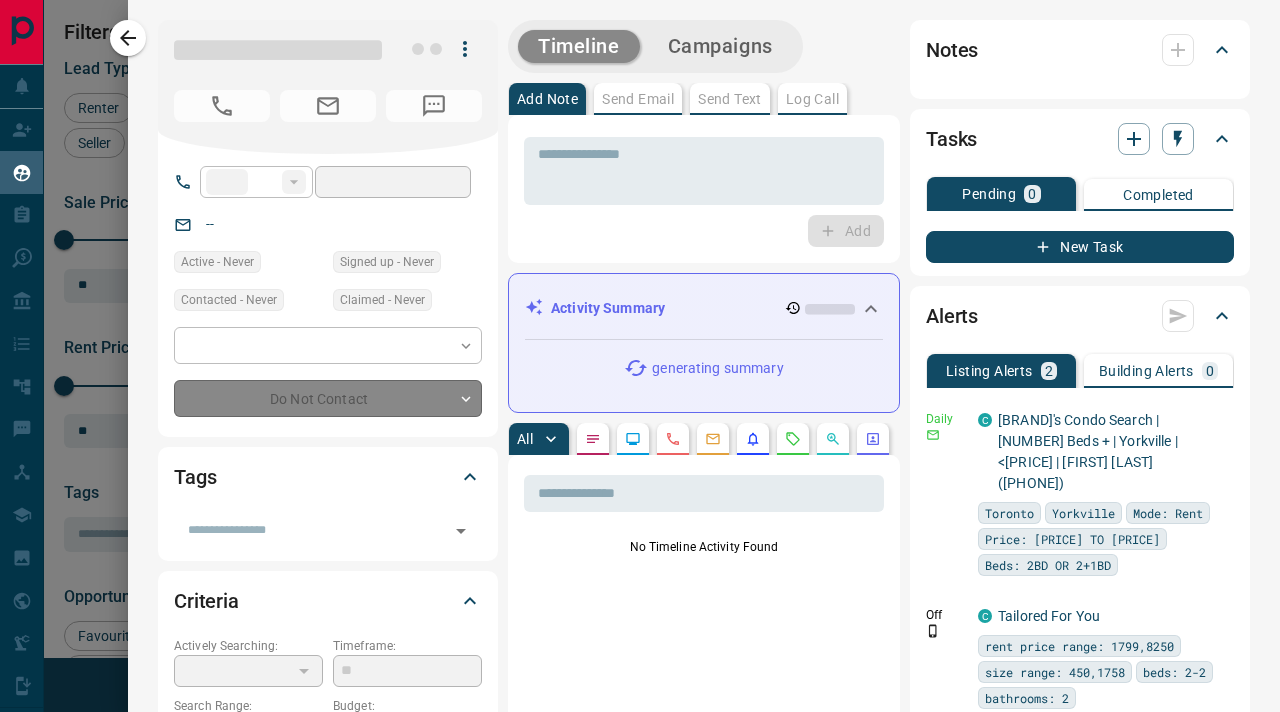 type on "**" 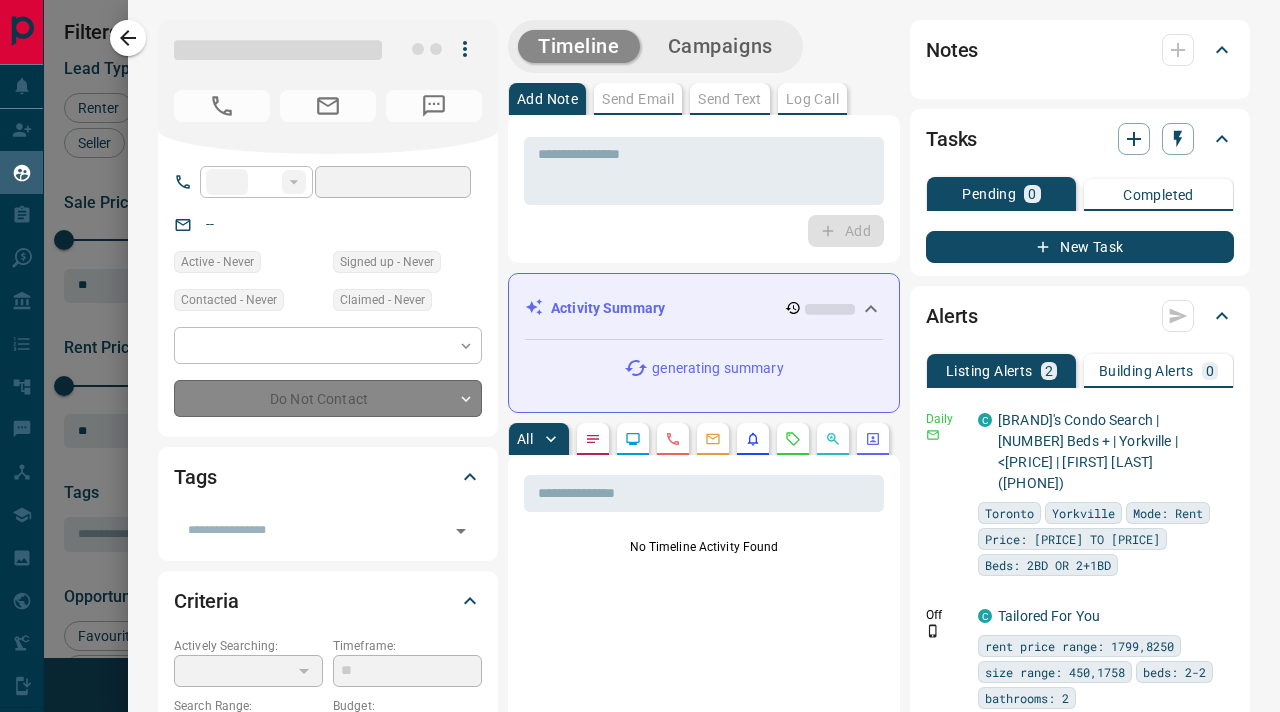 type on "**********" 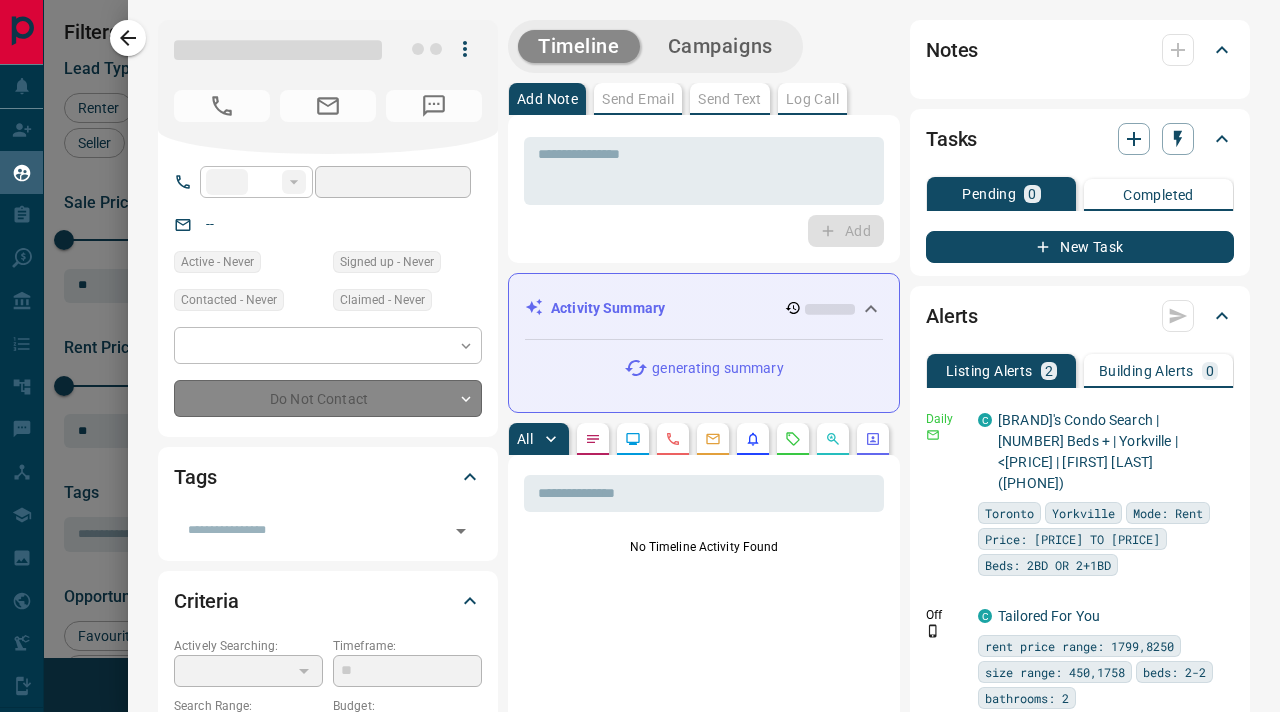 type on "**********" 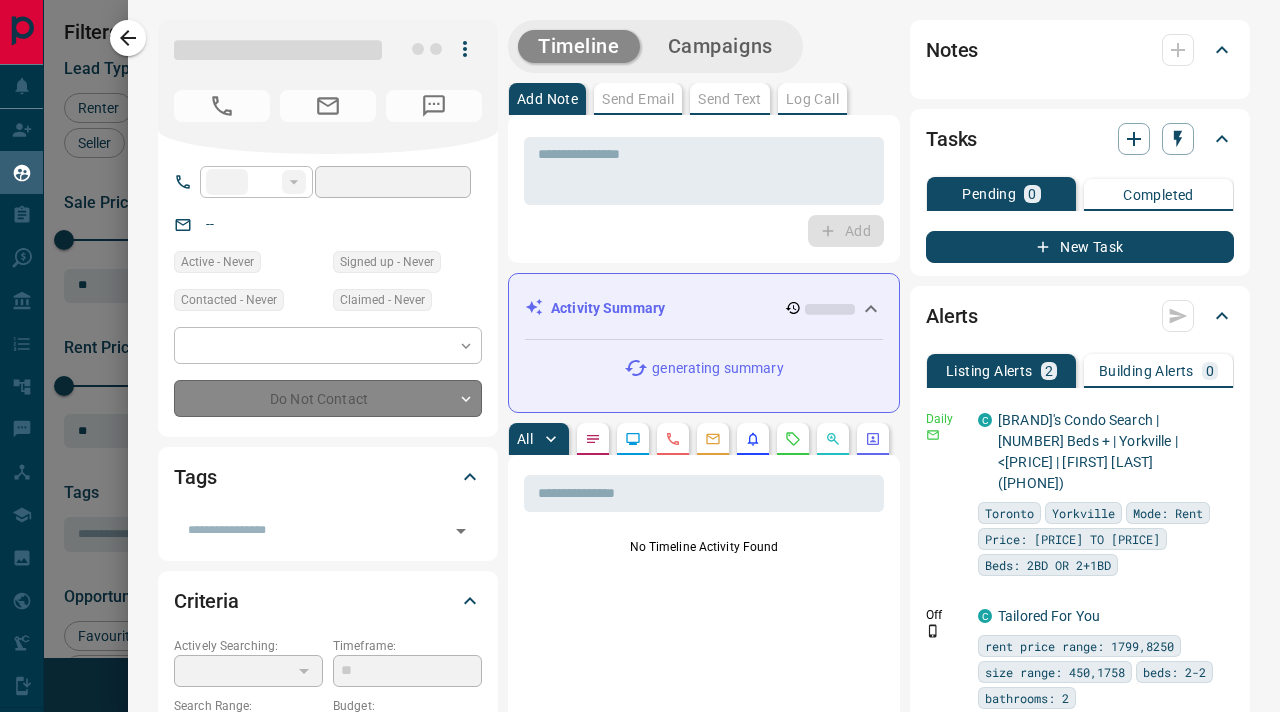 type on "**" 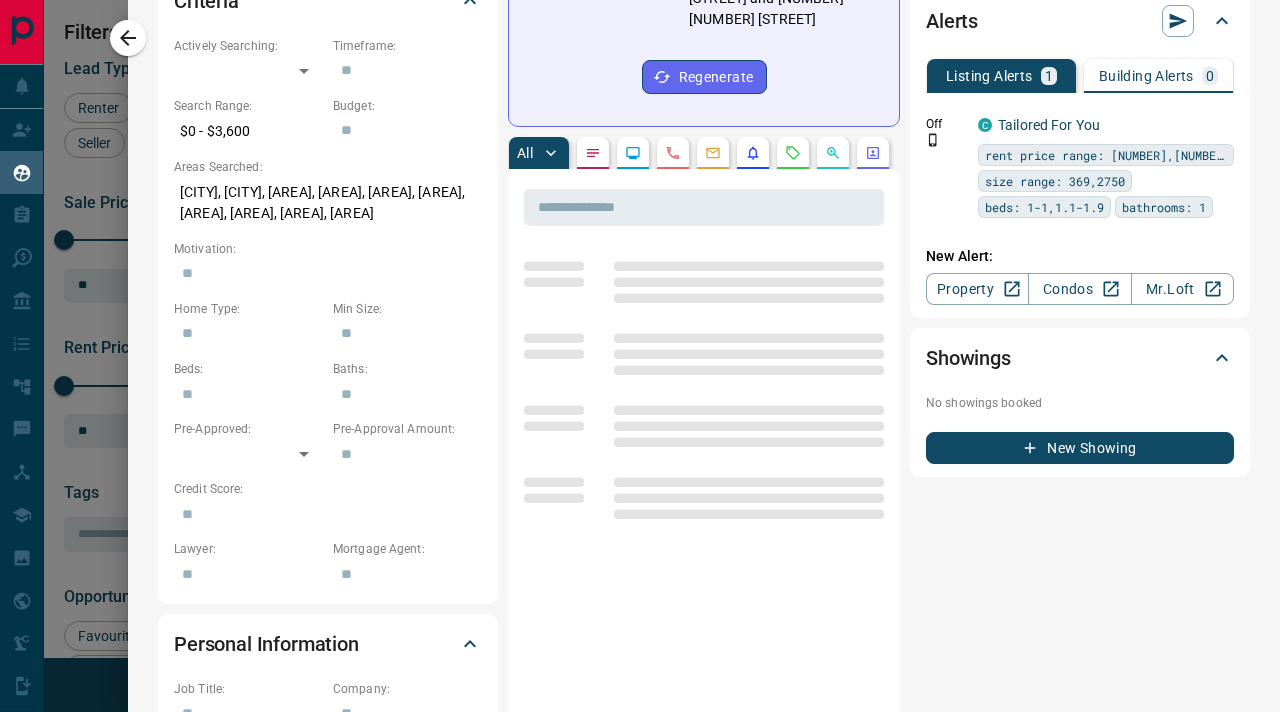 scroll, scrollTop: 601, scrollLeft: 0, axis: vertical 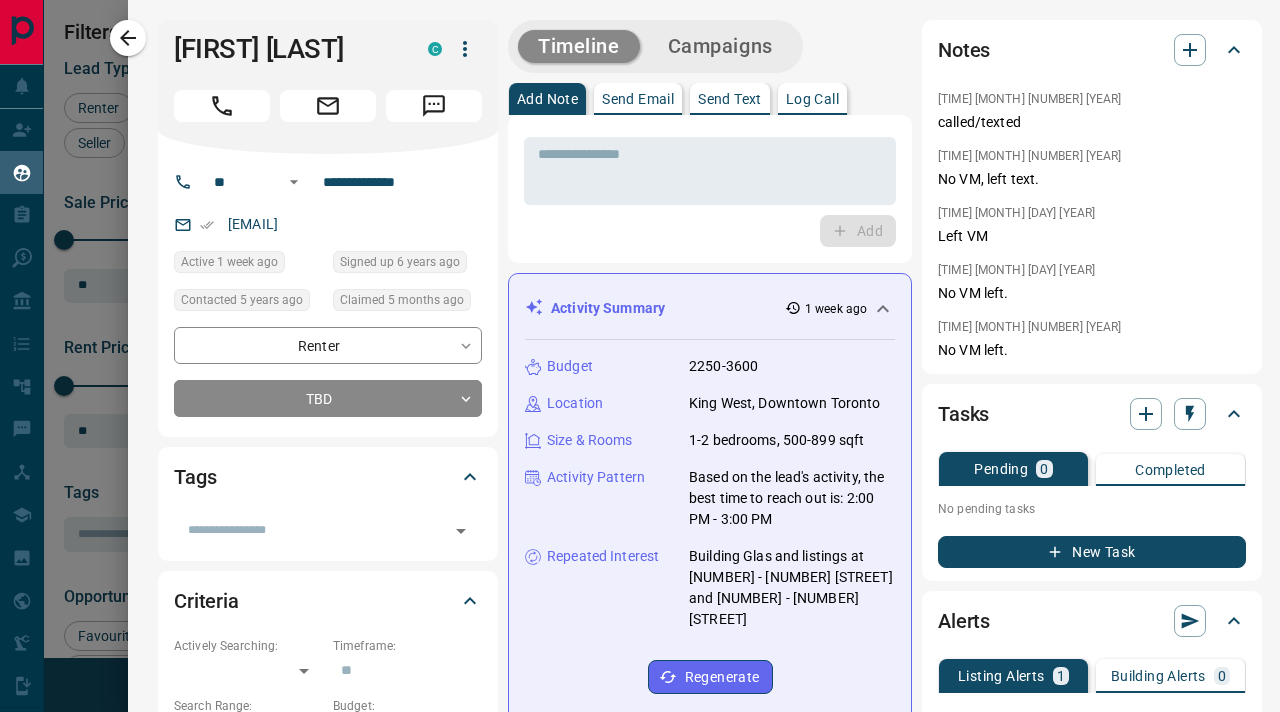 click on "Log Call" at bounding box center (812, 99) 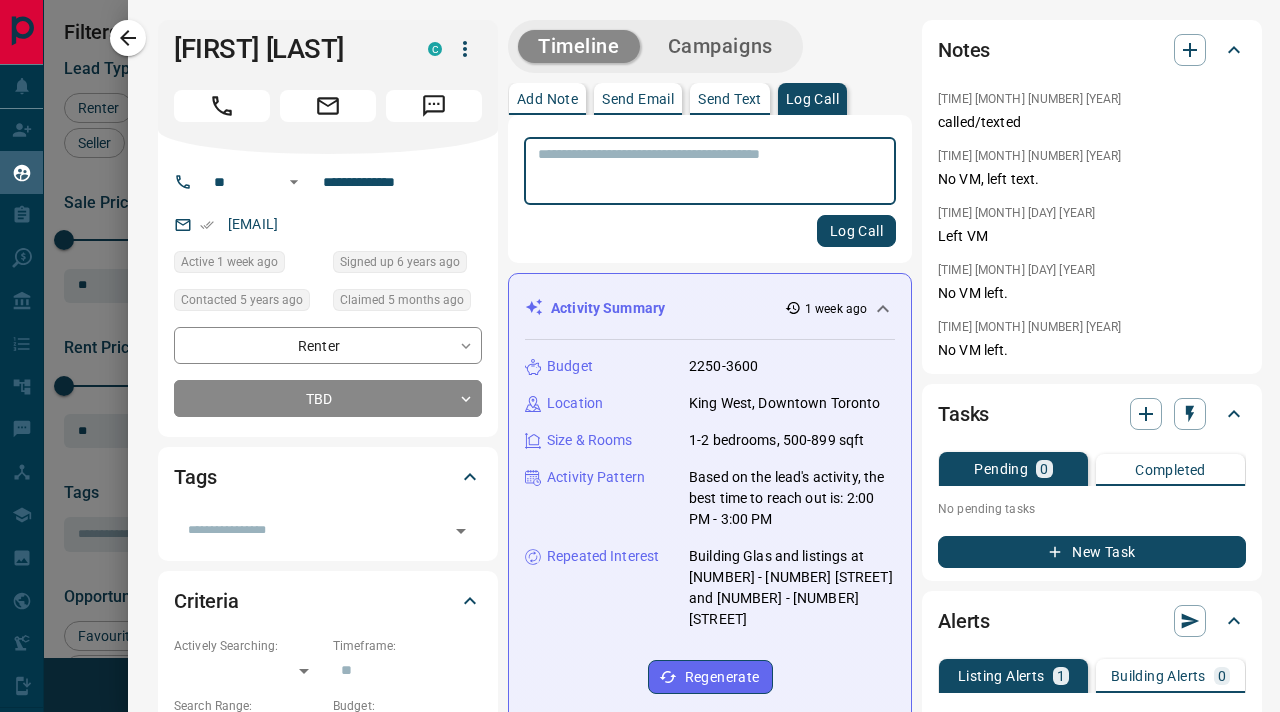 click on "Log Call" at bounding box center [856, 231] 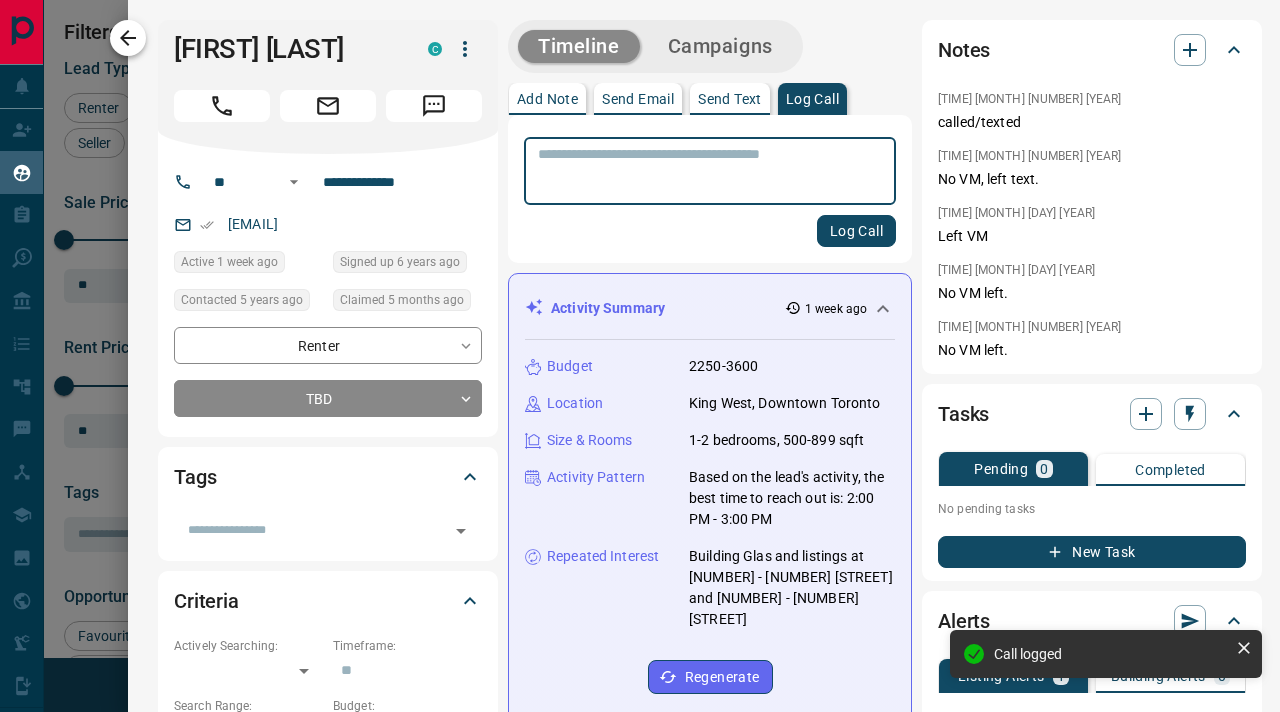 click 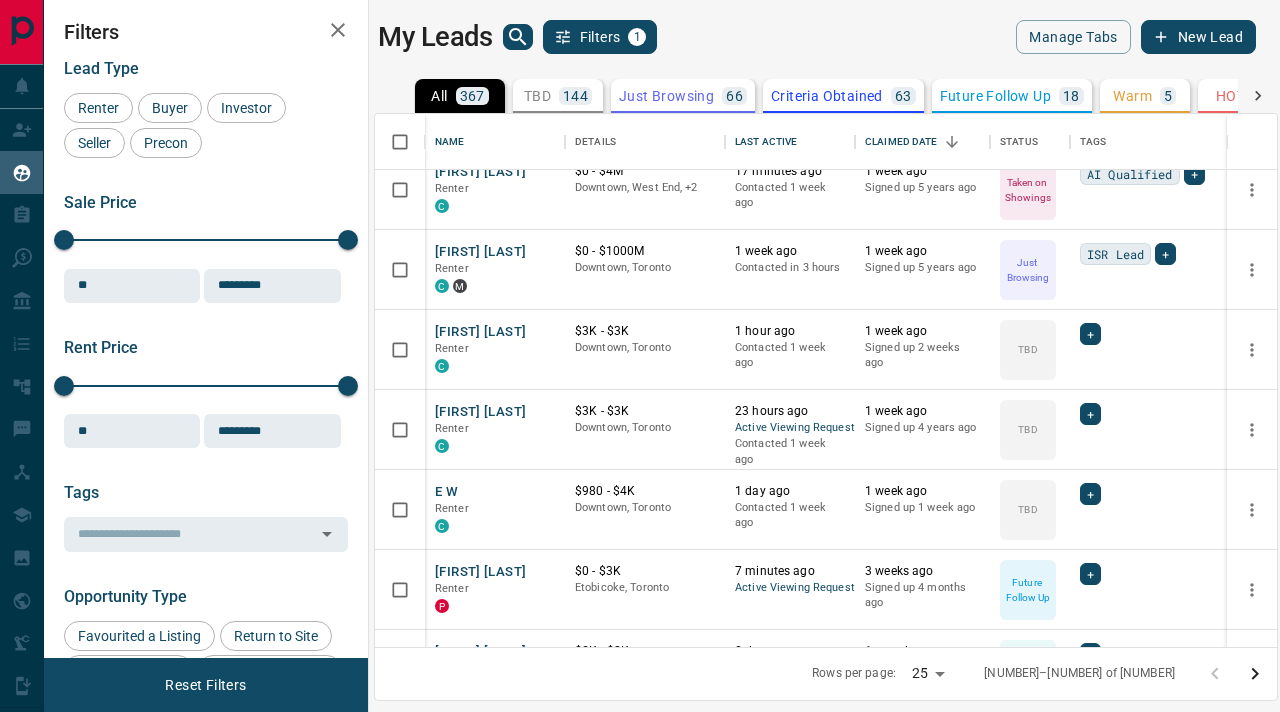 scroll, scrollTop: 0, scrollLeft: 0, axis: both 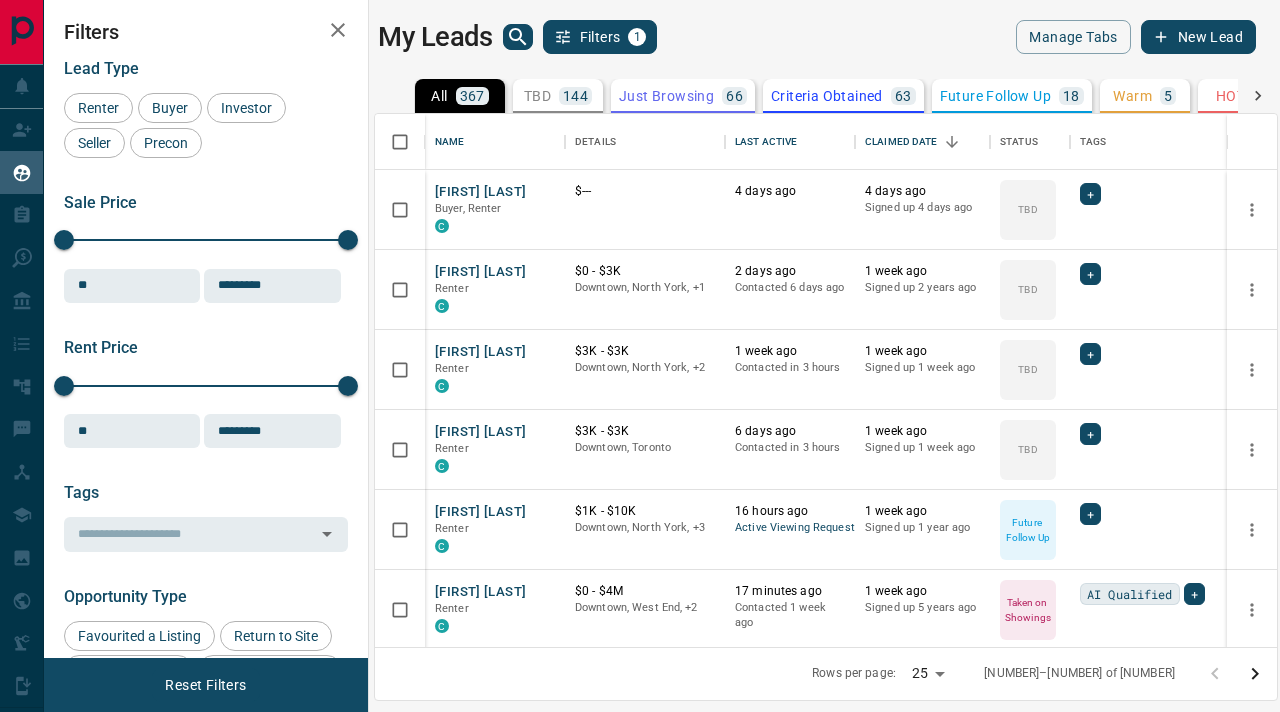 click on "144" at bounding box center [575, 96] 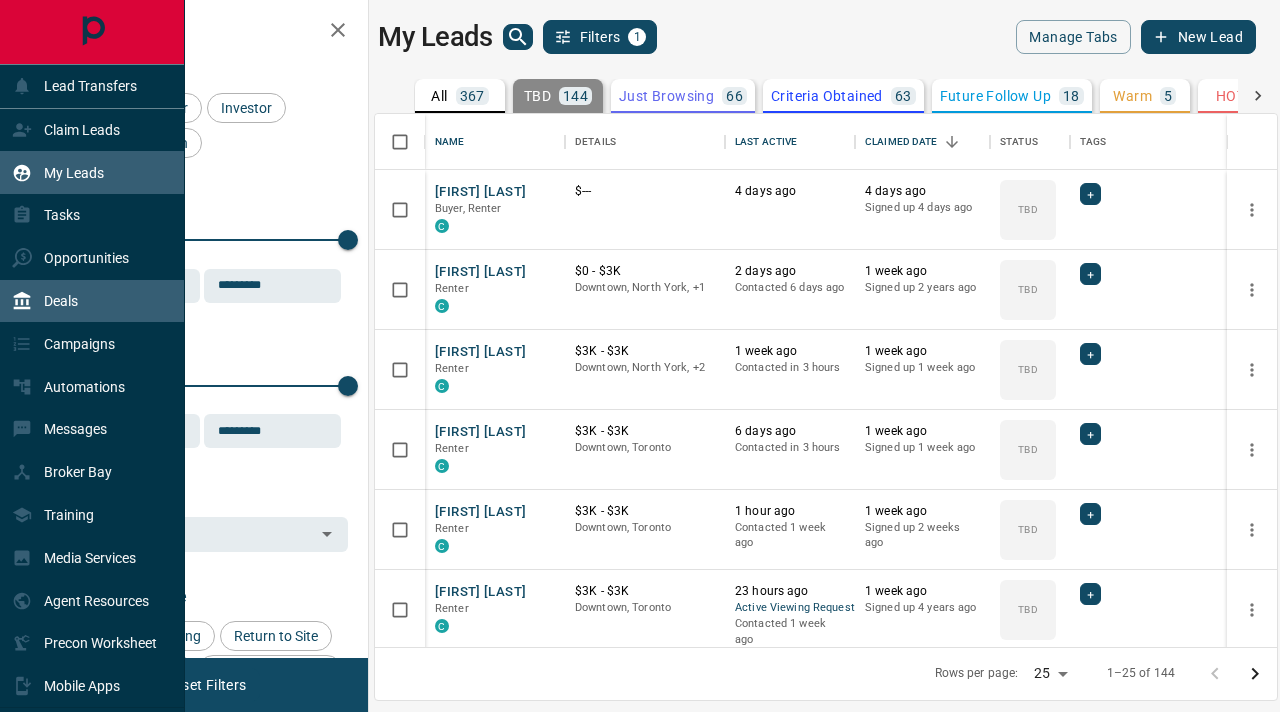 click on "Deals" at bounding box center (92, 301) 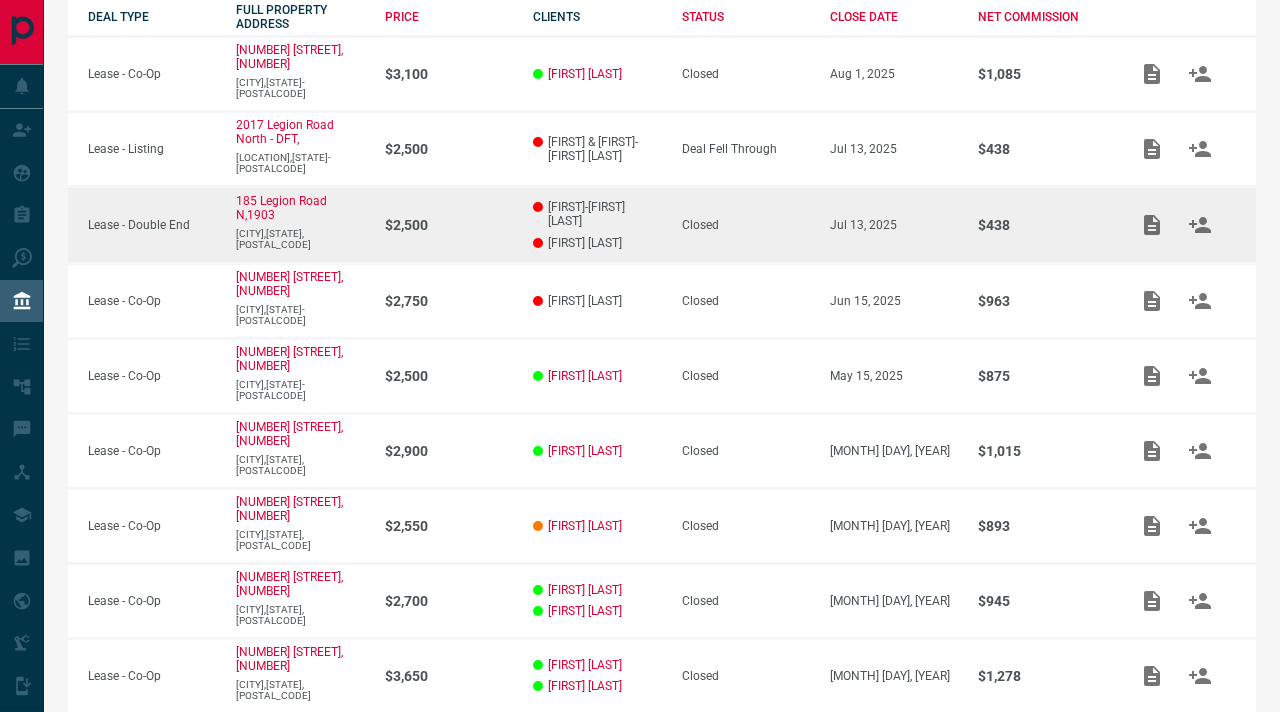 scroll, scrollTop: 386, scrollLeft: 0, axis: vertical 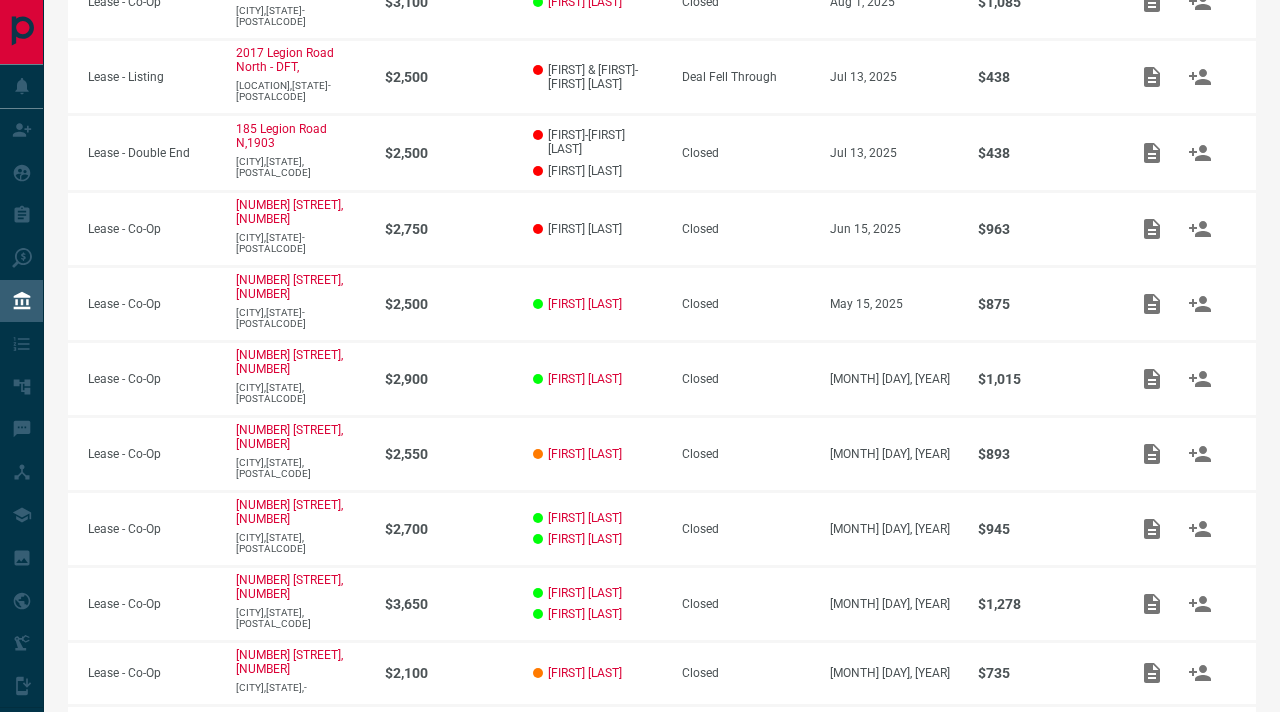 click on "2" at bounding box center [301, 755] 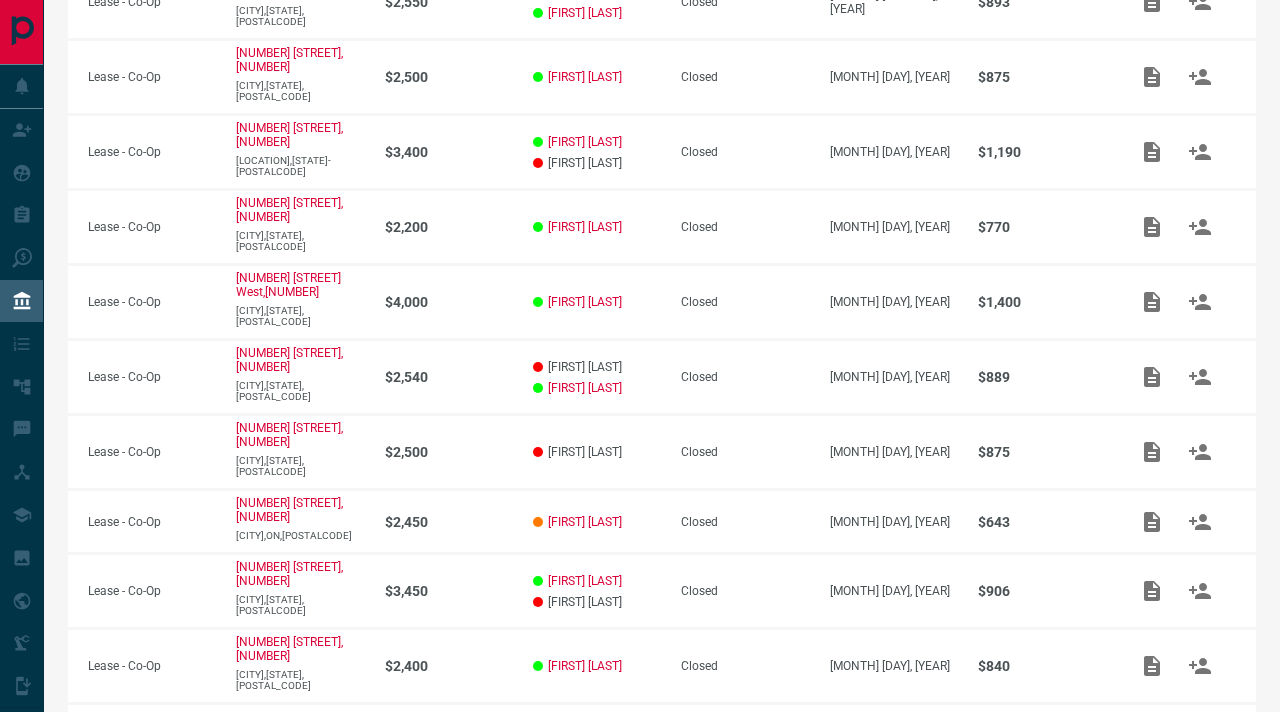 click on "3" at bounding box center [355, 753] 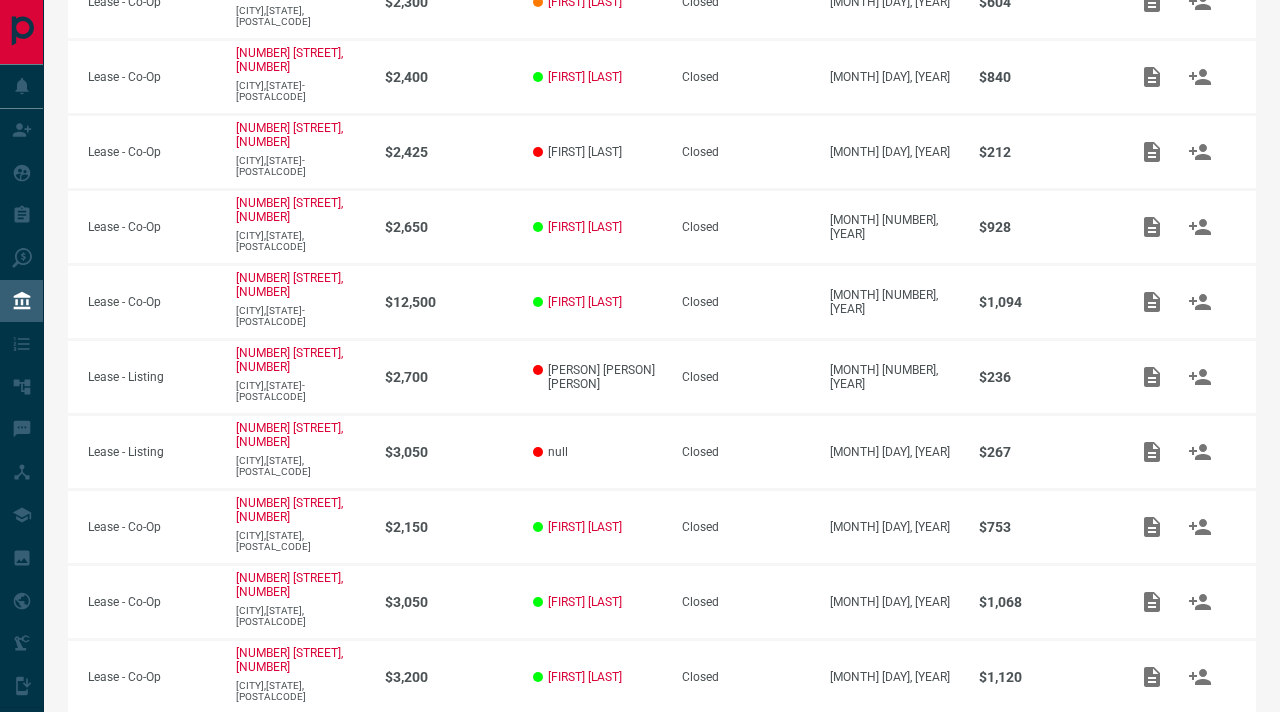 click on "4" at bounding box center (409, 764) 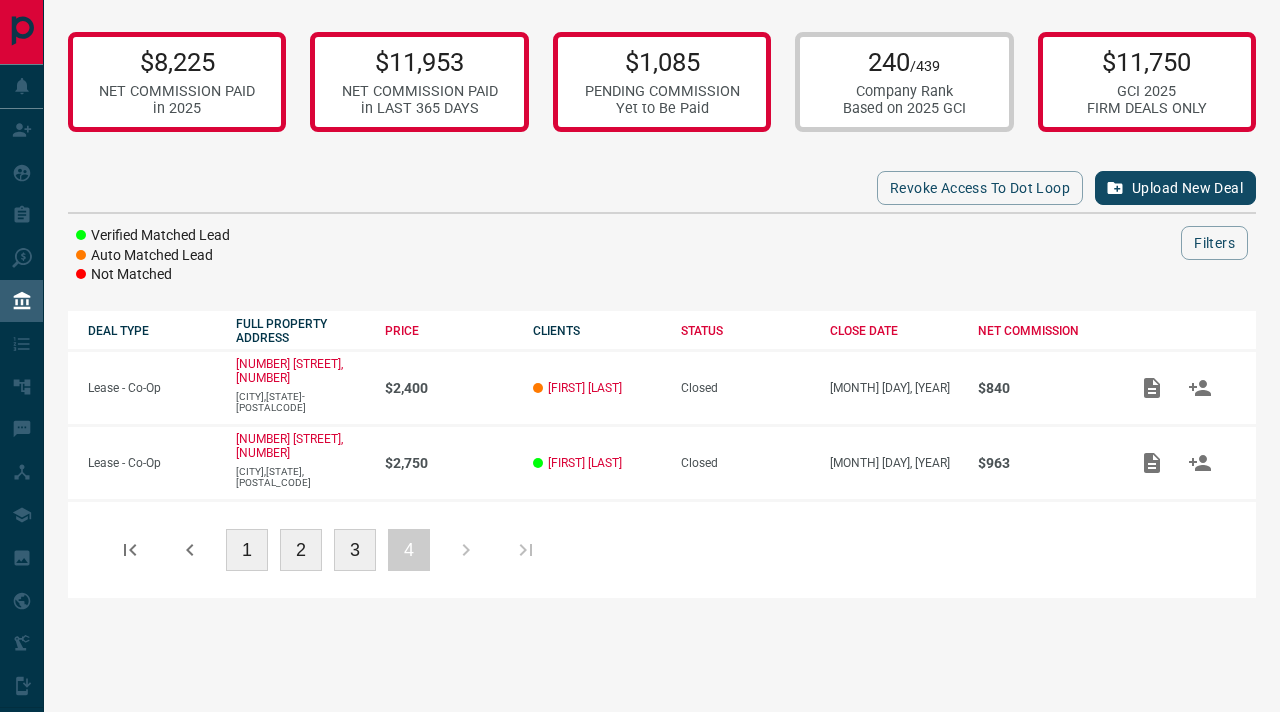 click on "3" at bounding box center [355, 550] 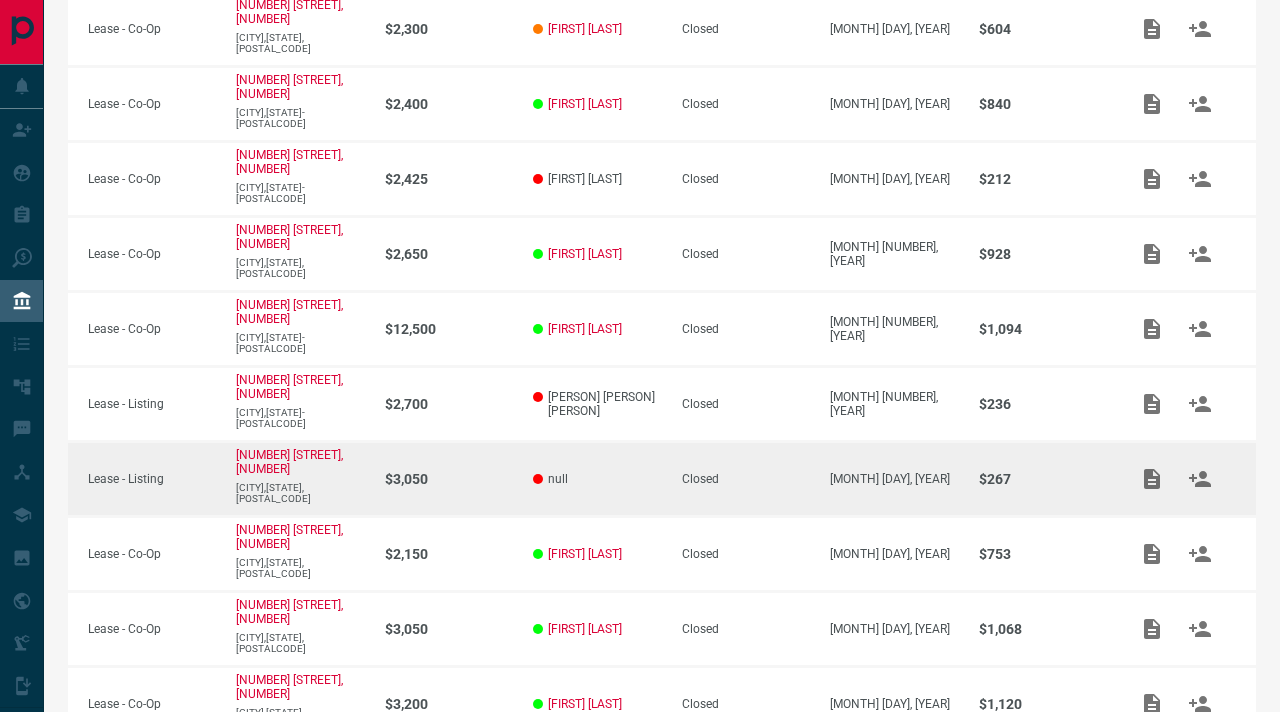 scroll, scrollTop: 404, scrollLeft: 0, axis: vertical 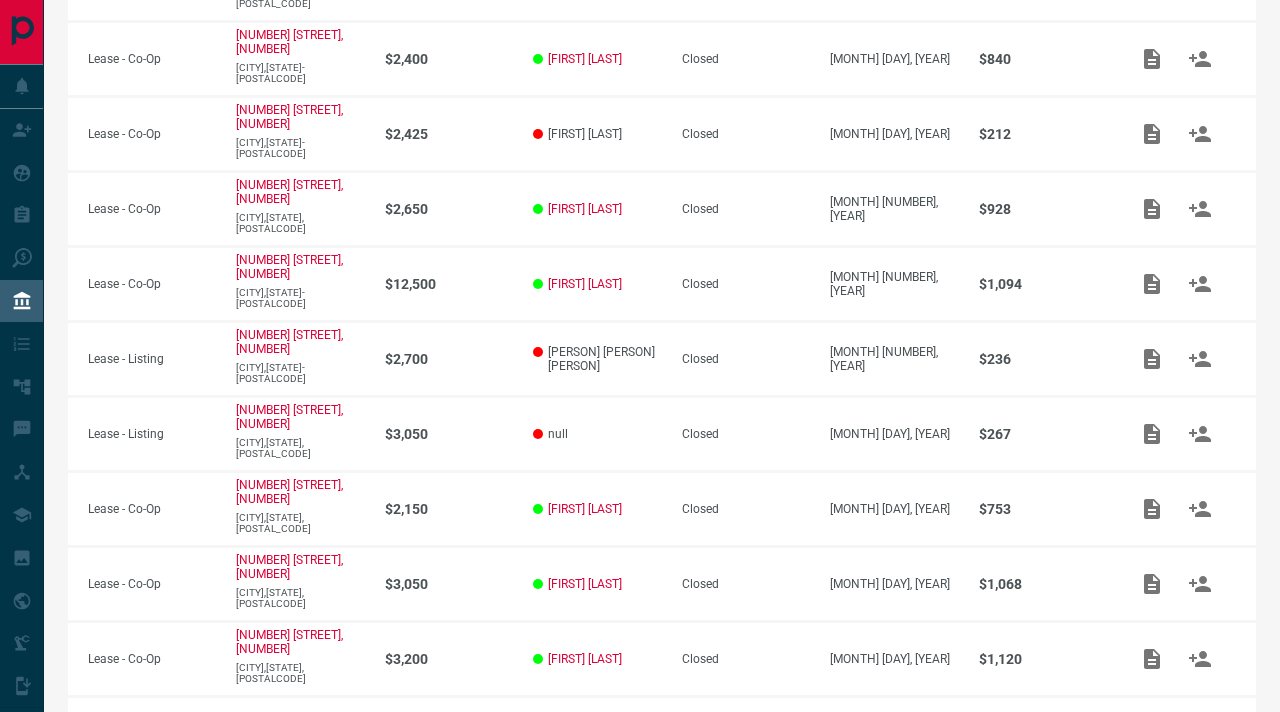 click on "2" at bounding box center [301, 746] 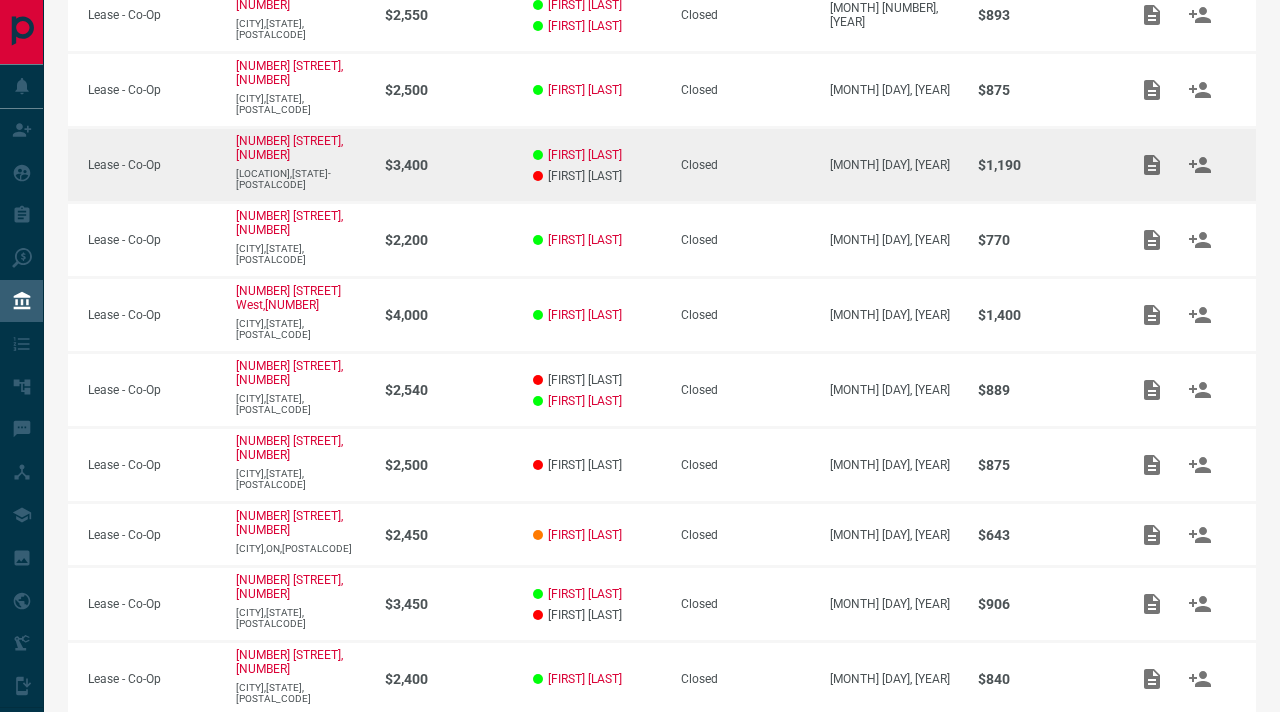 scroll, scrollTop: 394, scrollLeft: 0, axis: vertical 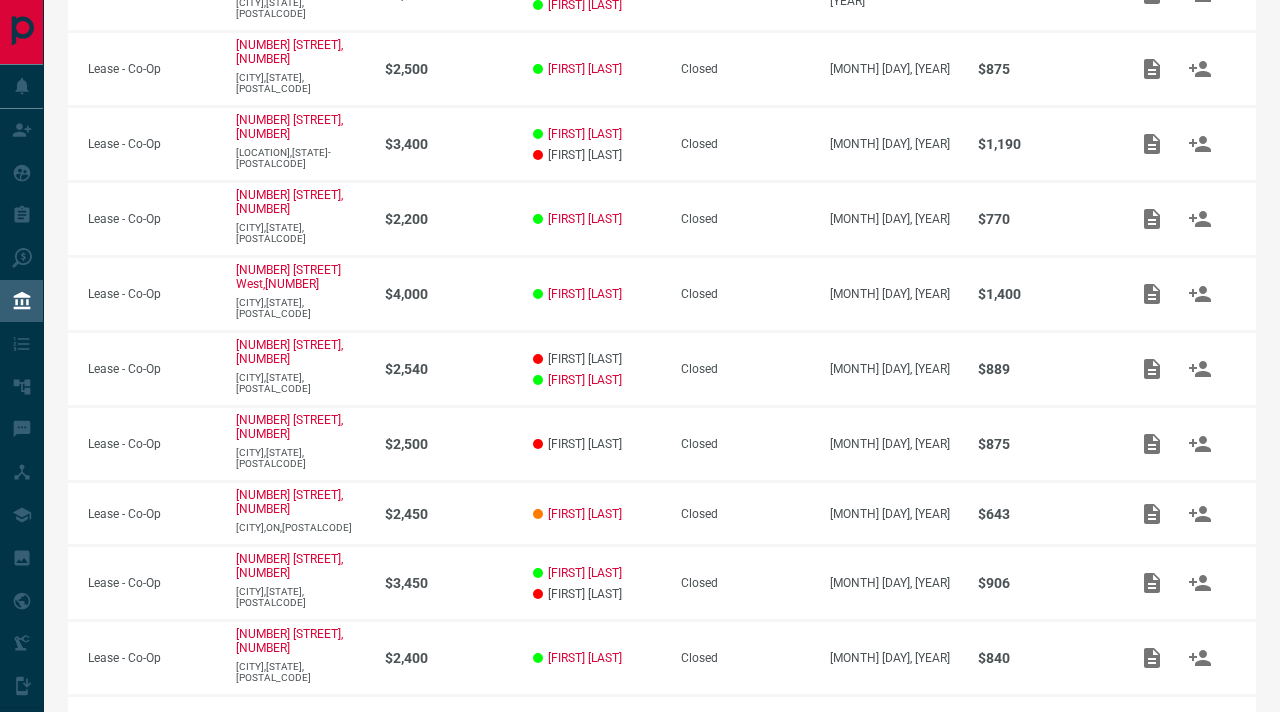 click on "3" at bounding box center (355, 745) 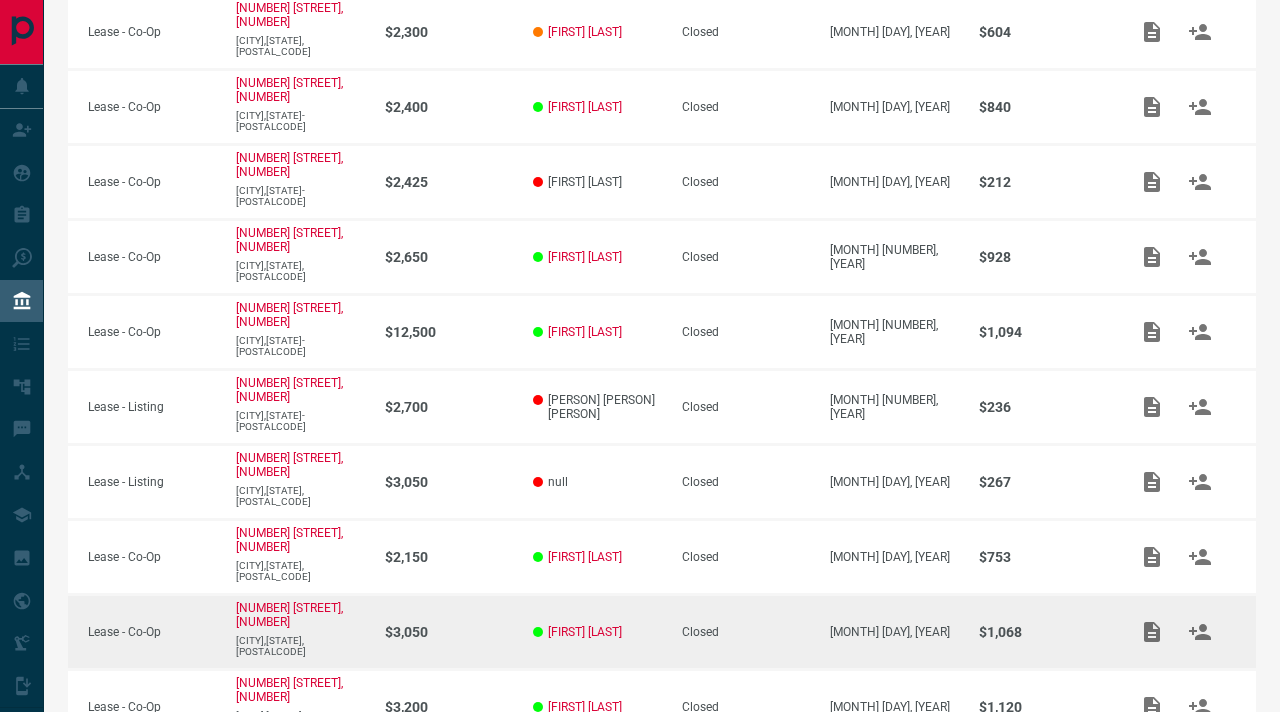 scroll, scrollTop: 404, scrollLeft: 0, axis: vertical 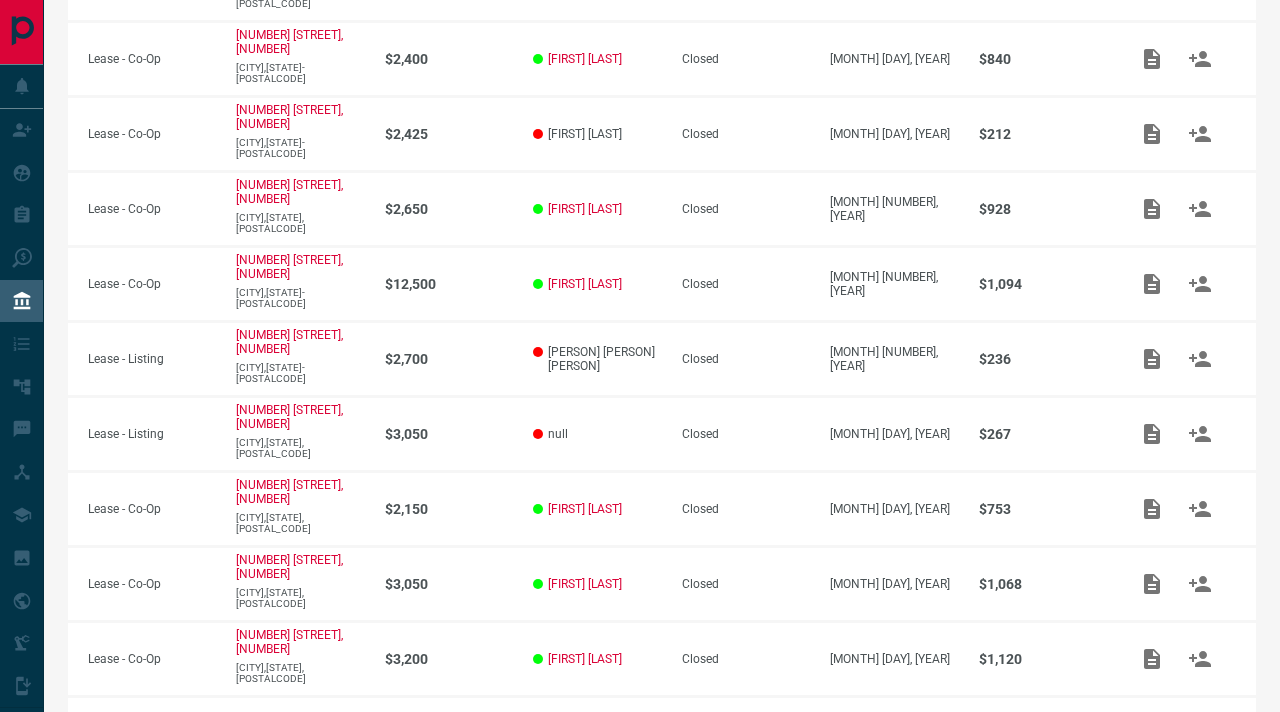 click on "4" at bounding box center [409, 746] 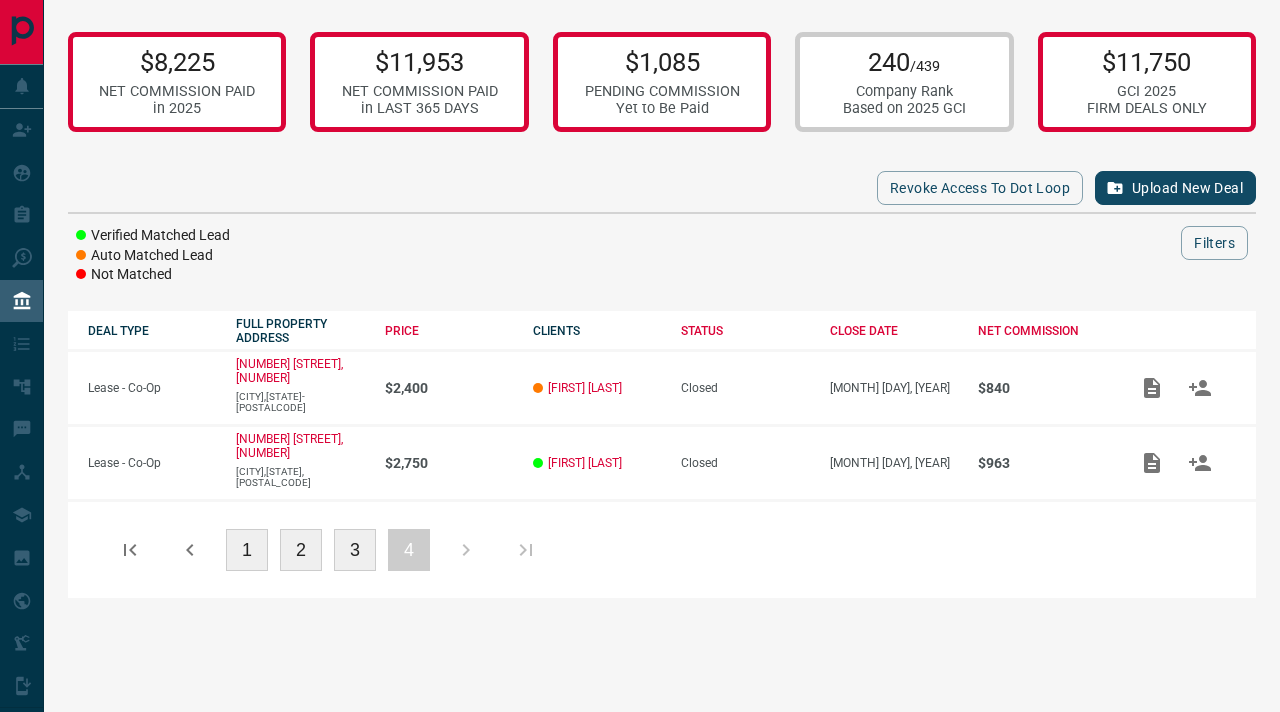 click on "3" at bounding box center (355, 550) 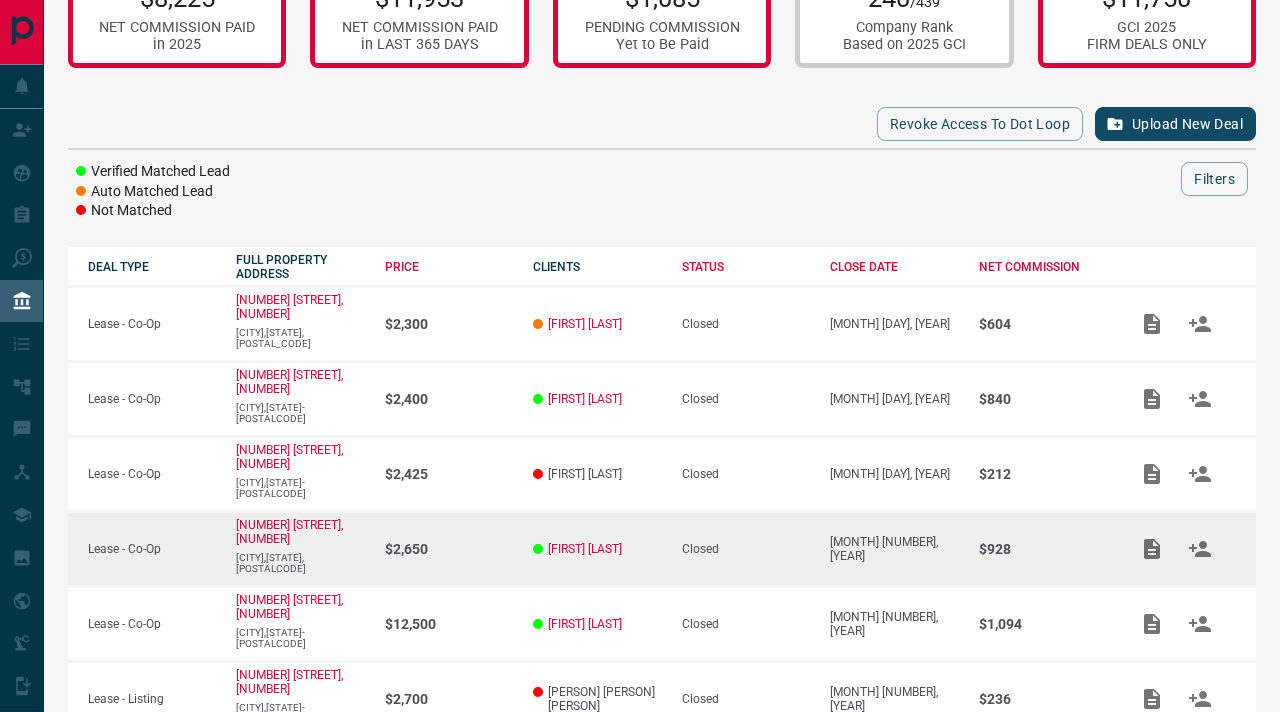 scroll, scrollTop: 404, scrollLeft: 0, axis: vertical 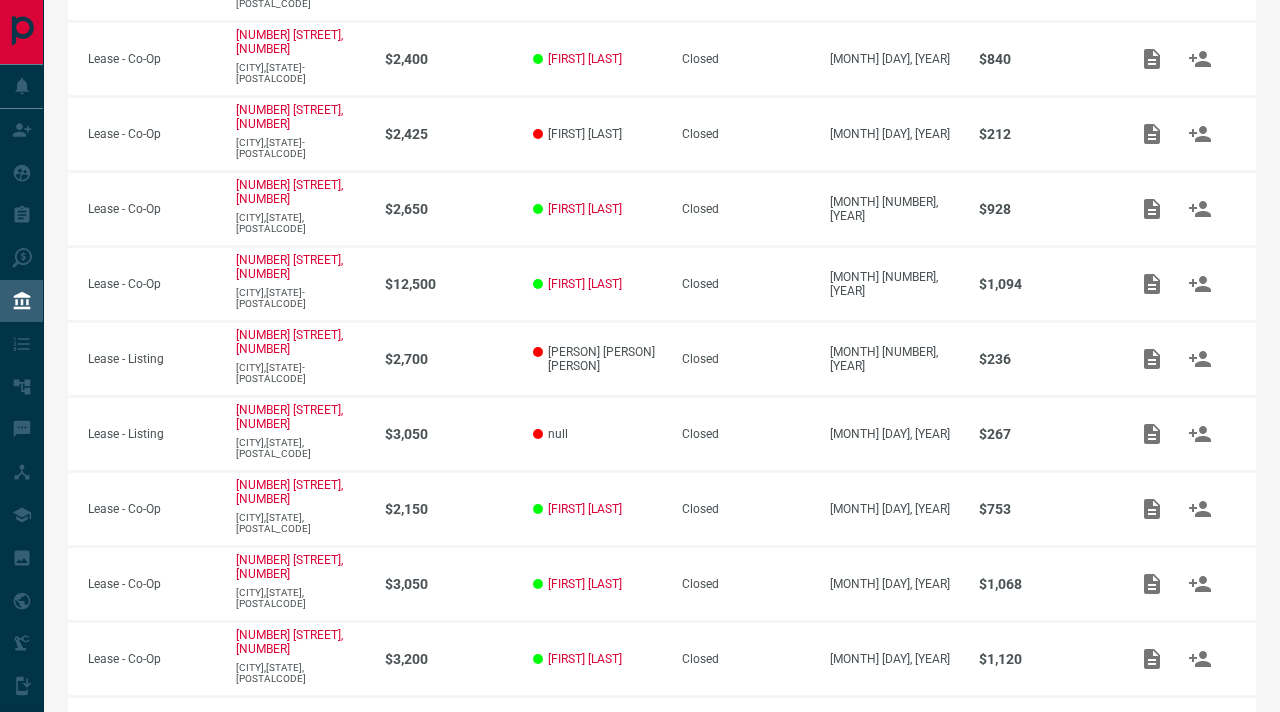 click on "2" at bounding box center [301, 746] 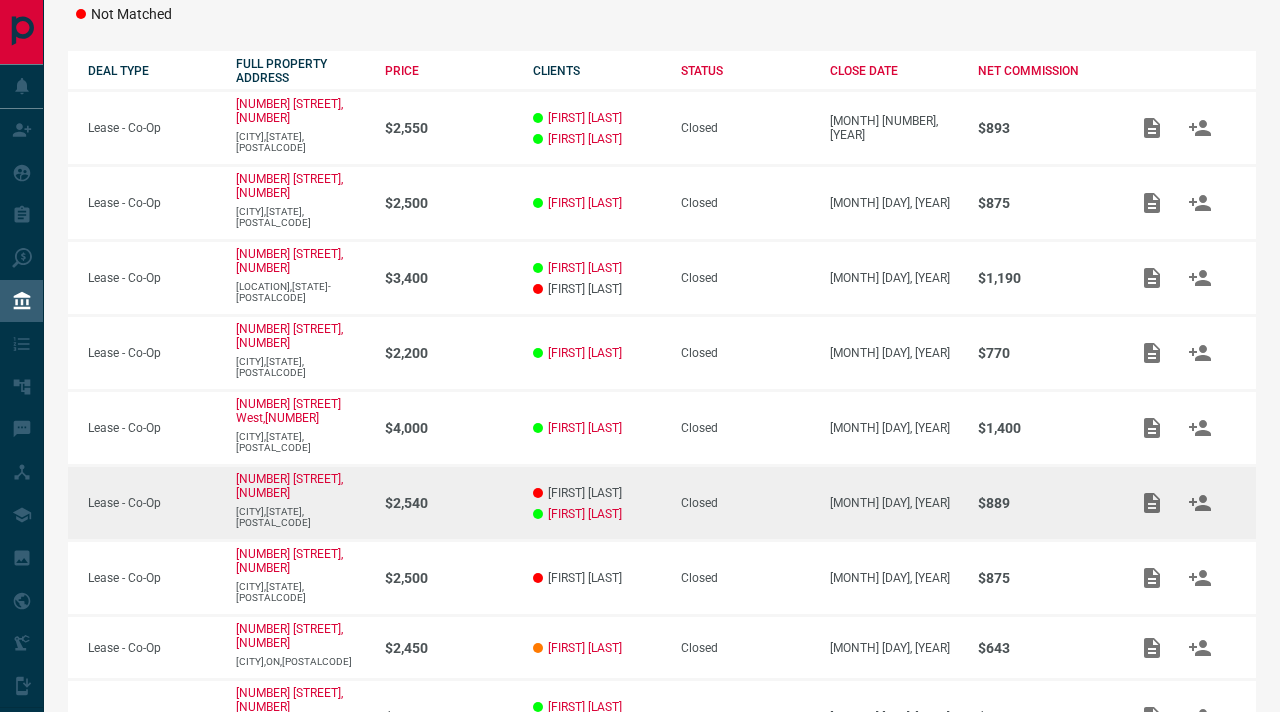 scroll, scrollTop: 394, scrollLeft: 0, axis: vertical 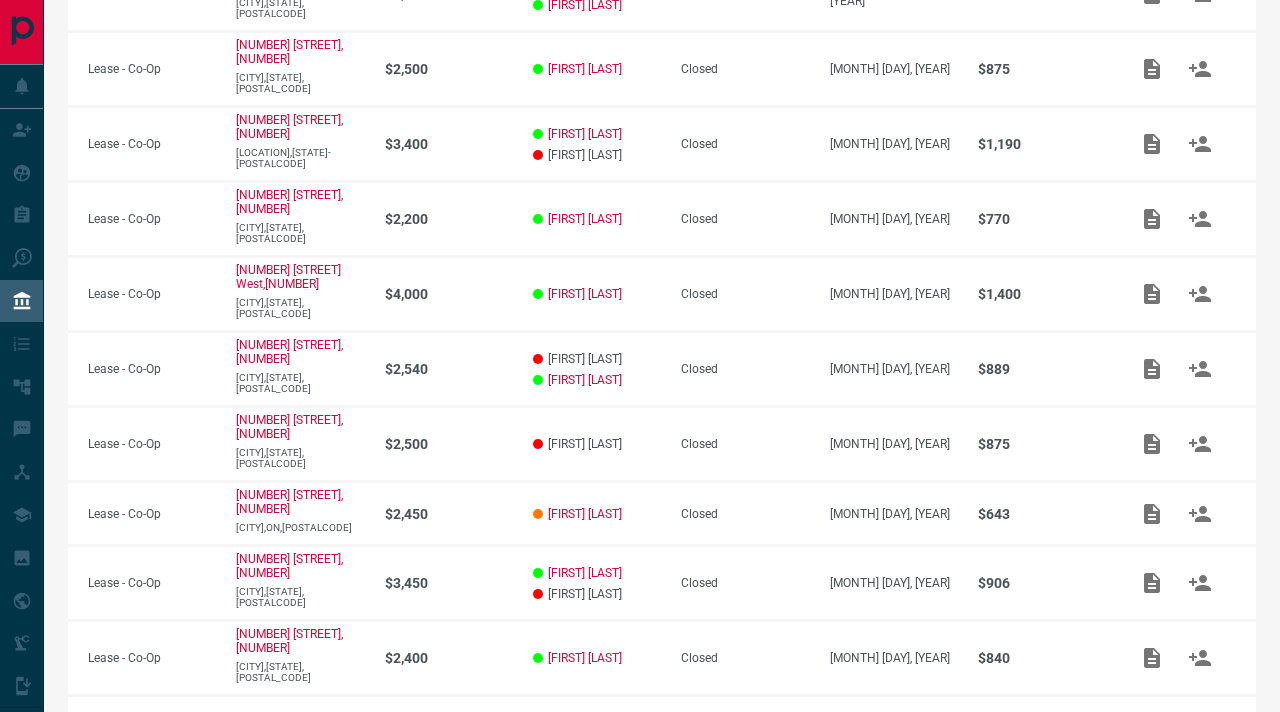 click on "1" at bounding box center [247, 745] 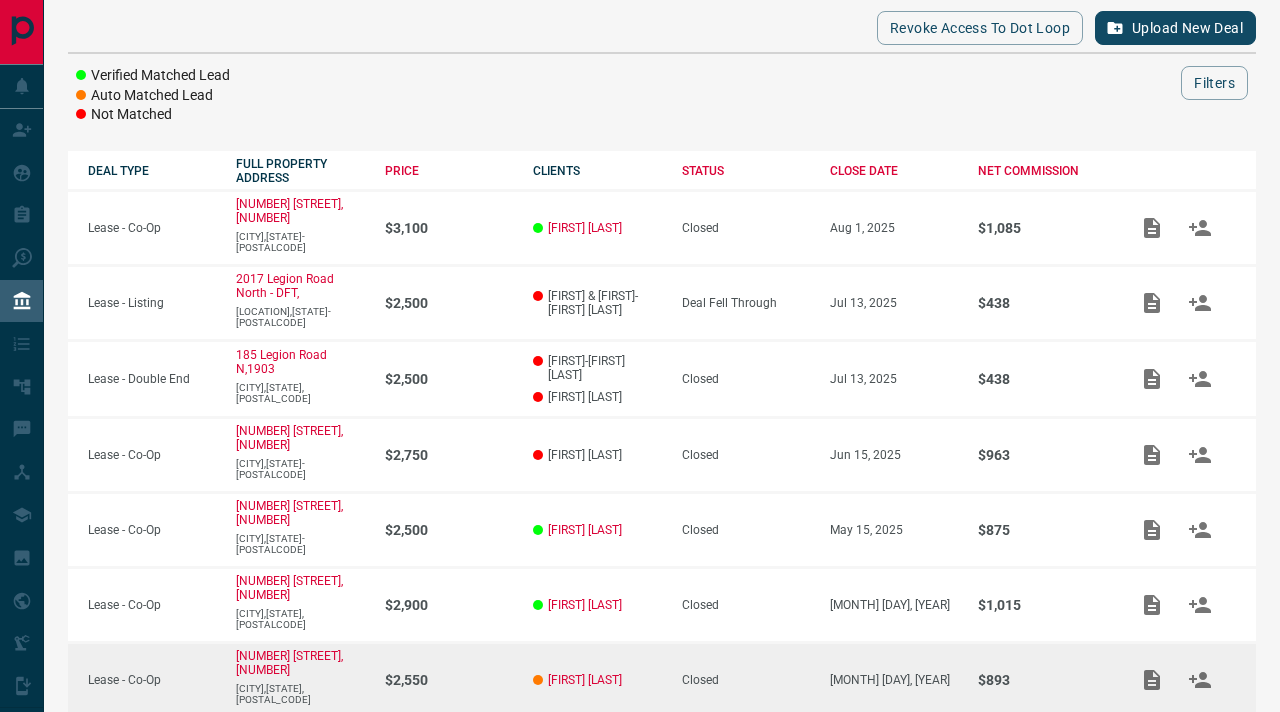 scroll, scrollTop: 0, scrollLeft: 0, axis: both 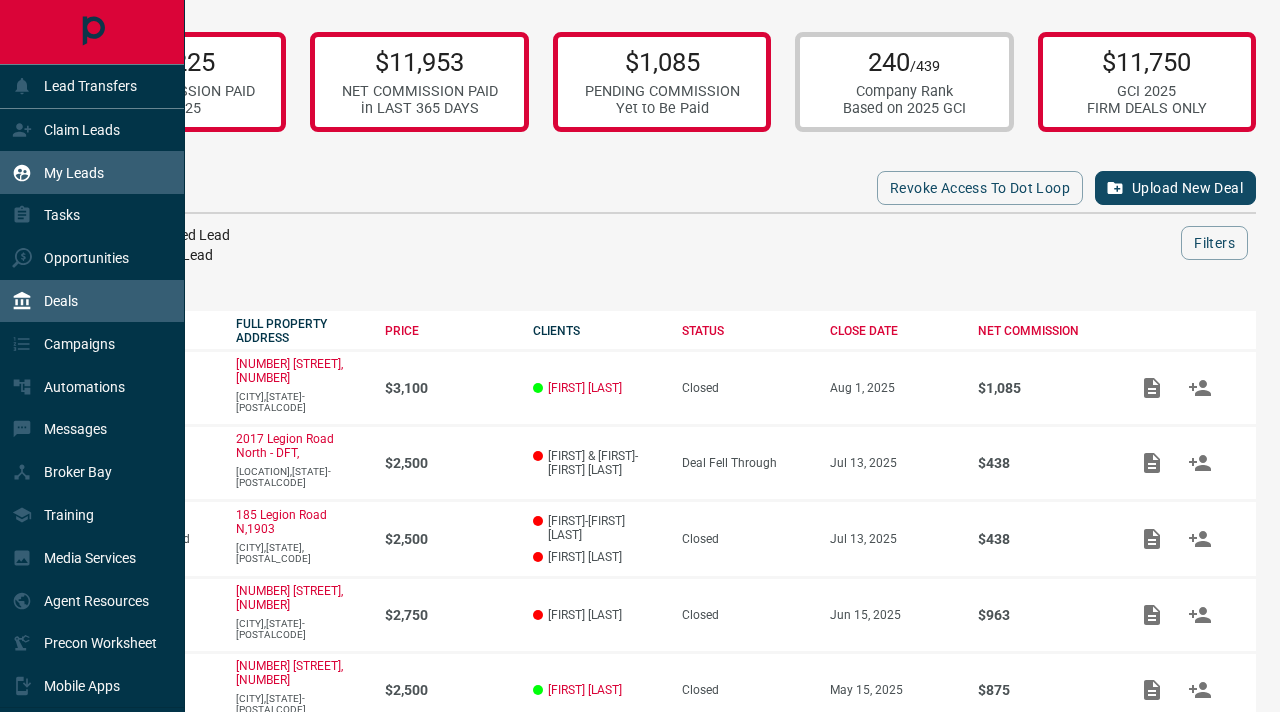 click on "My Leads" at bounding box center [74, 173] 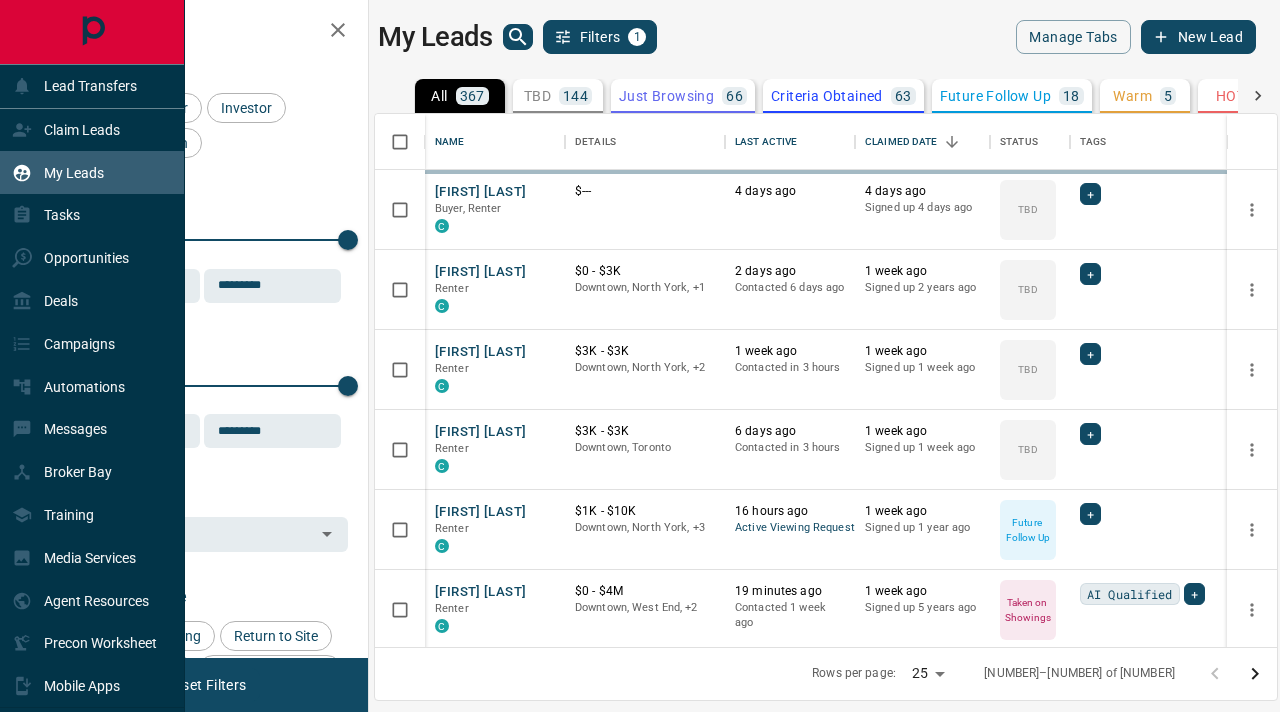 scroll, scrollTop: 1, scrollLeft: 1, axis: both 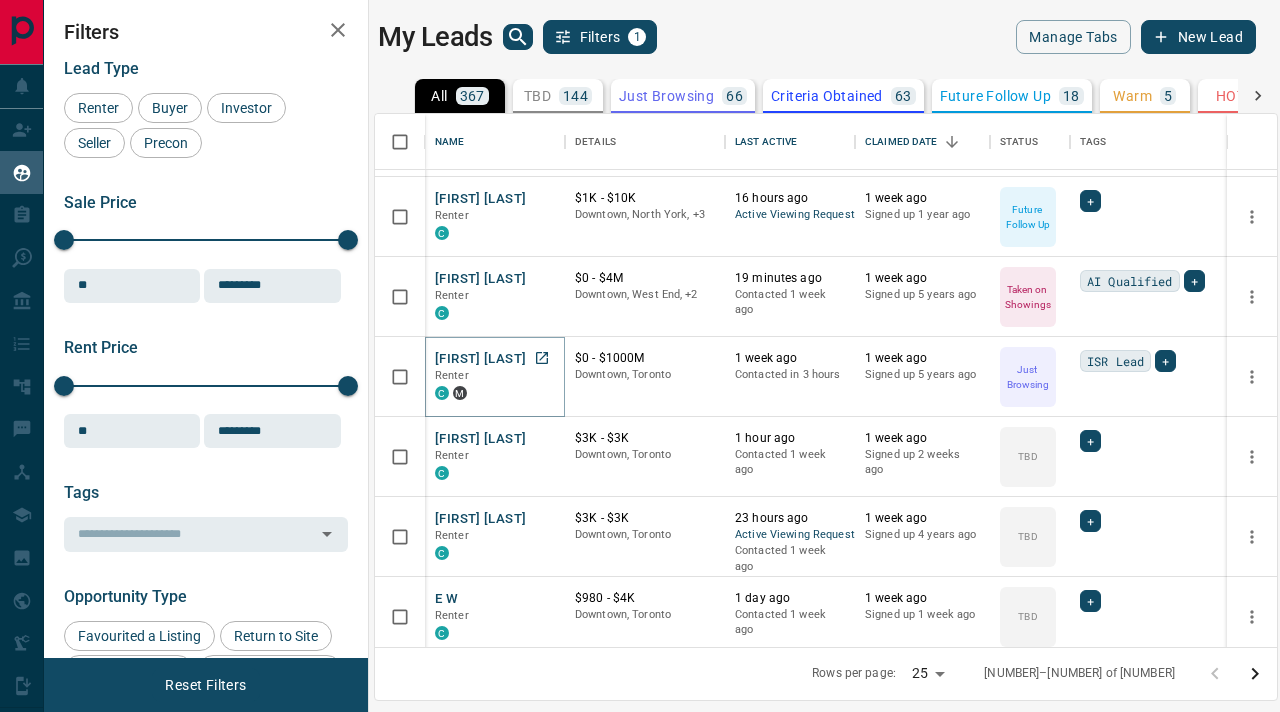 click on "[FIRST] [LAST]" at bounding box center (480, 359) 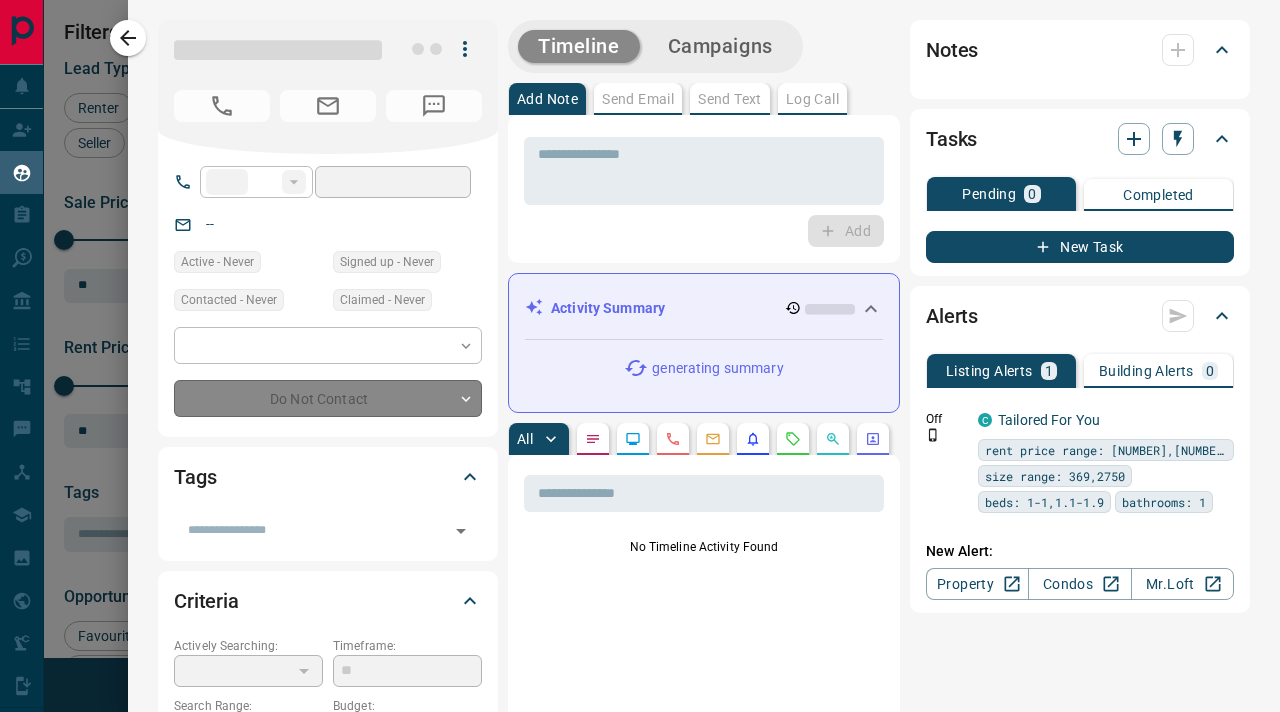 type on "**" 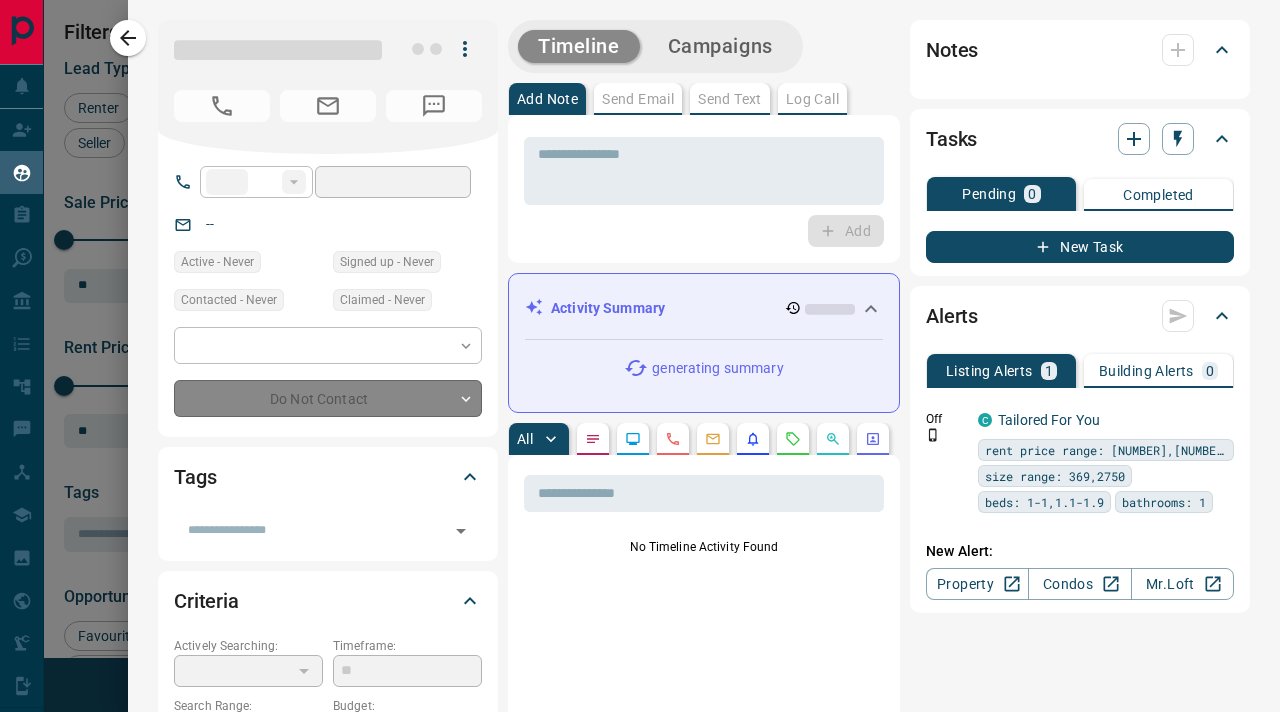 type on "**********" 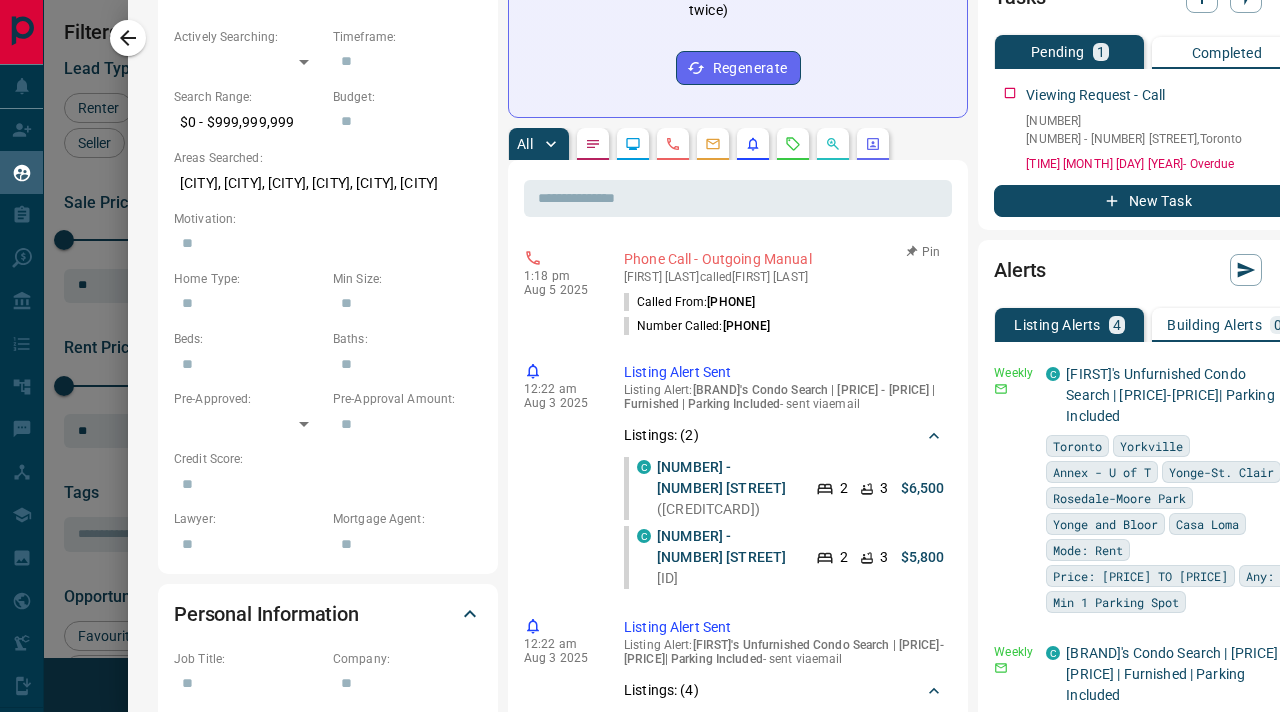 scroll, scrollTop: 614, scrollLeft: 0, axis: vertical 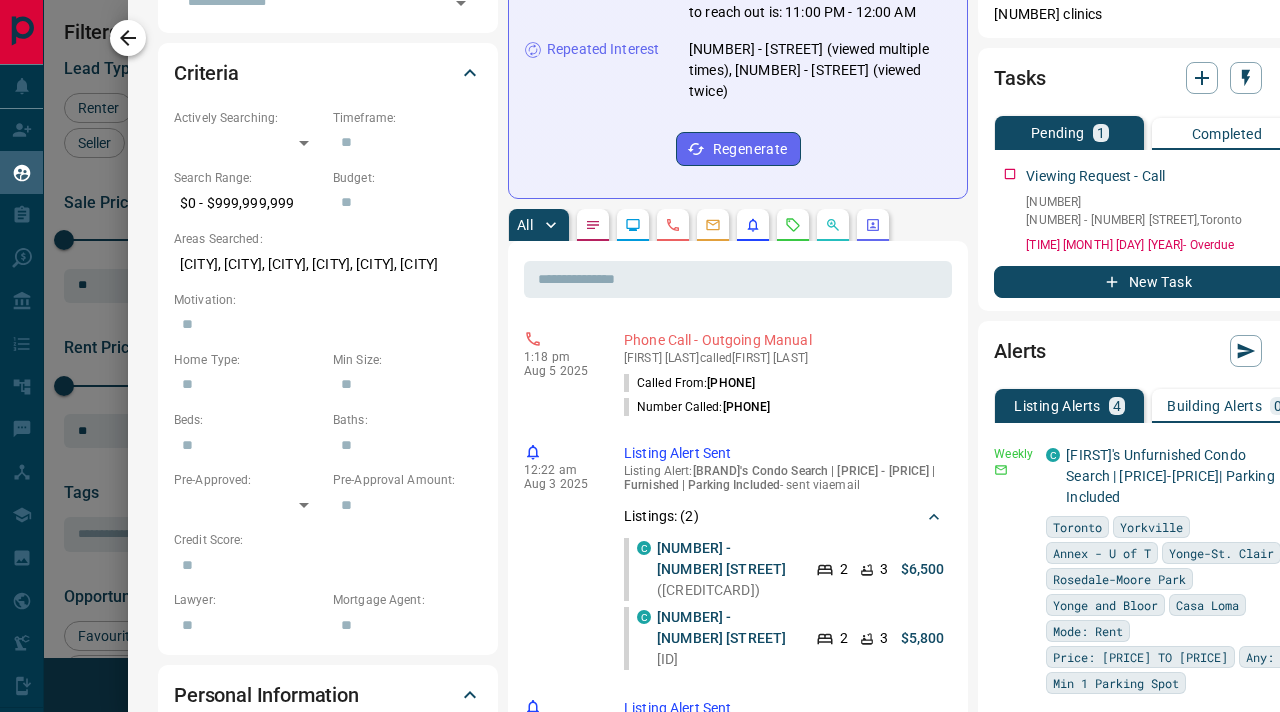 click 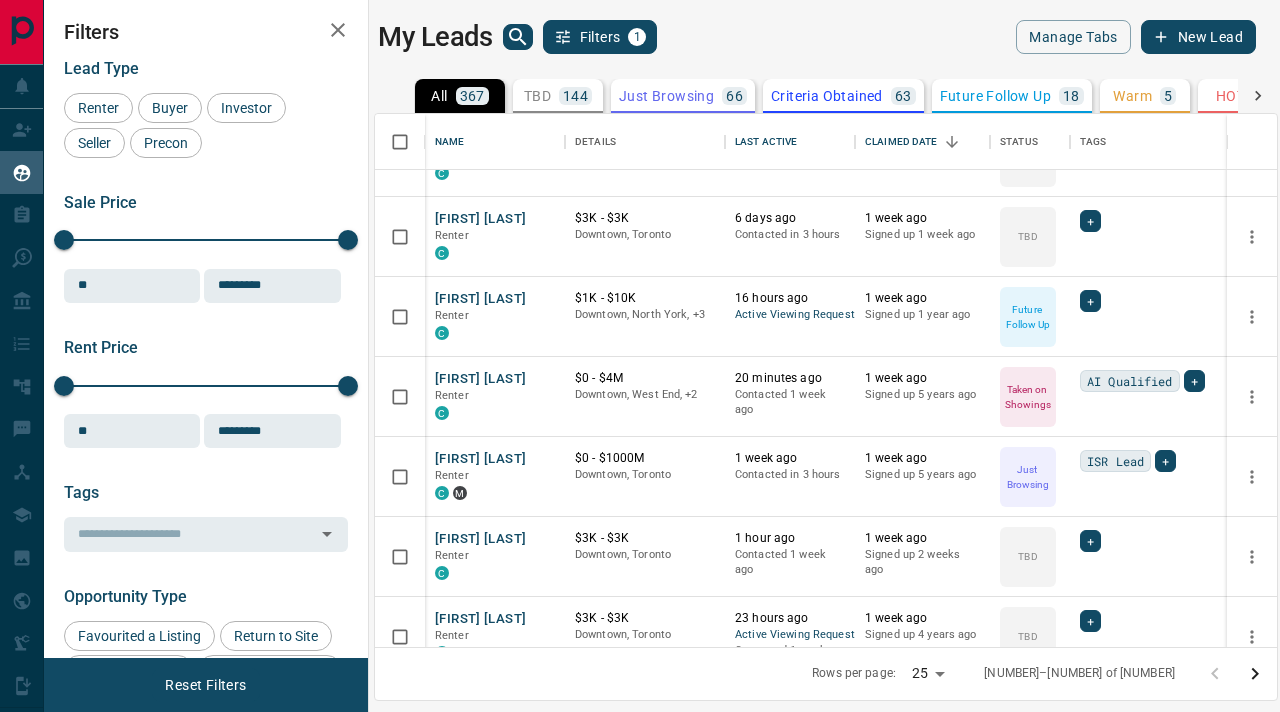 scroll, scrollTop: 0, scrollLeft: 0, axis: both 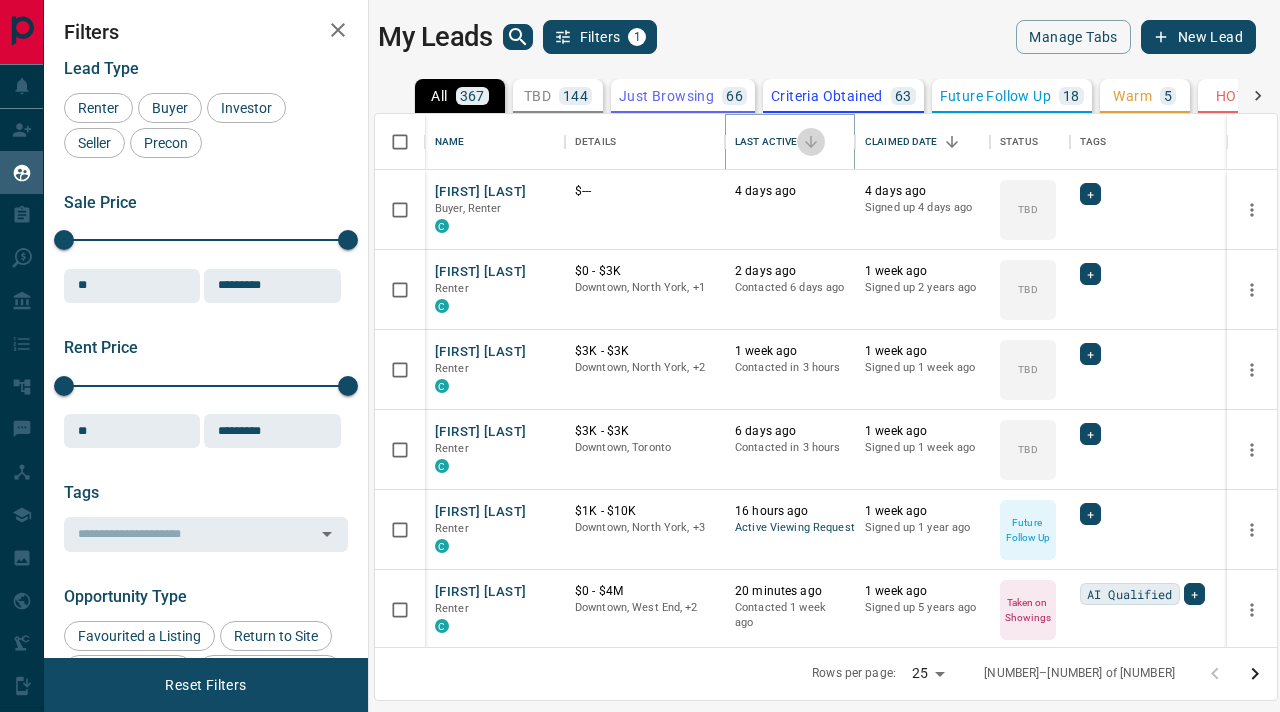 click at bounding box center [811, 142] 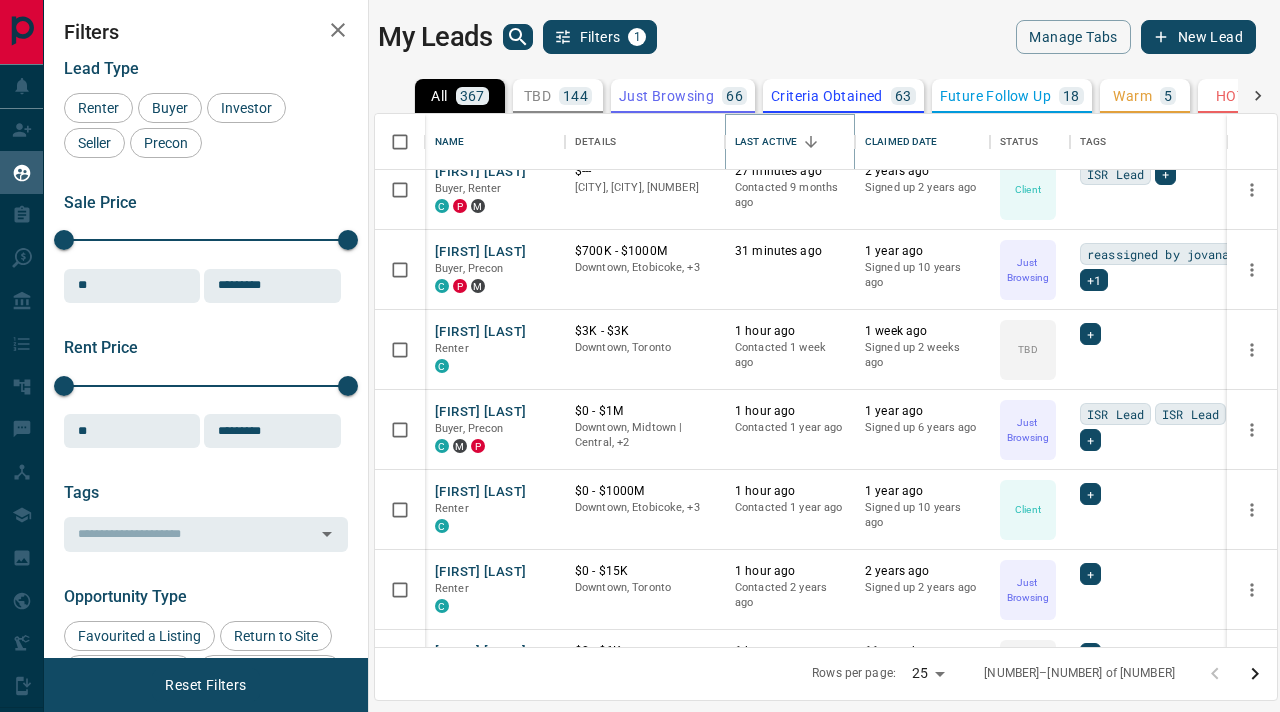 scroll, scrollTop: 182, scrollLeft: 0, axis: vertical 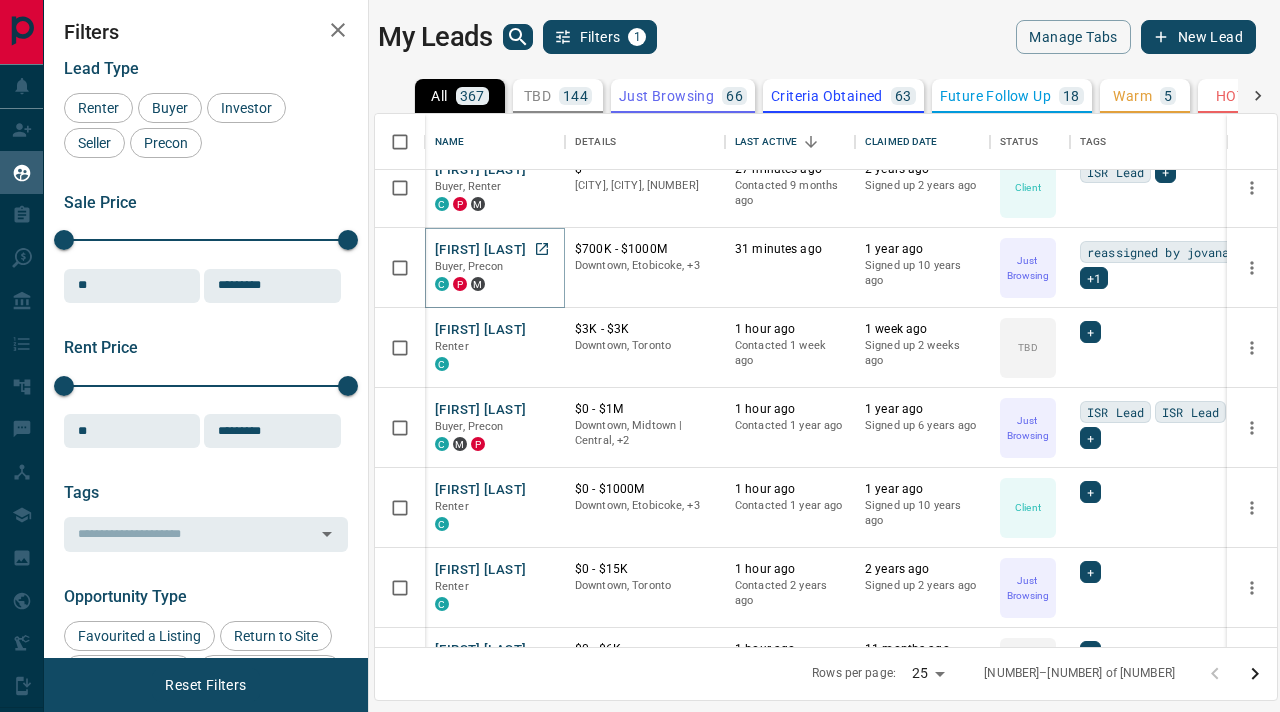 click on "[FIRST] [LAST]" at bounding box center [480, 250] 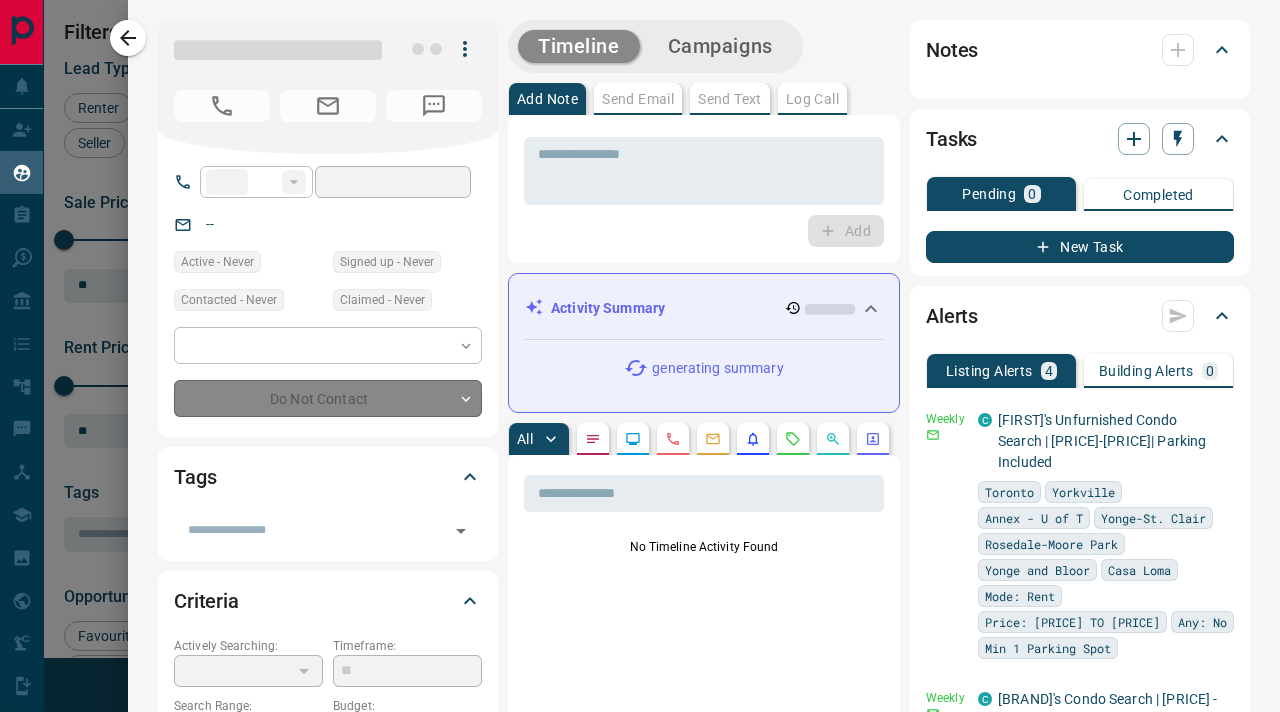 type on "**" 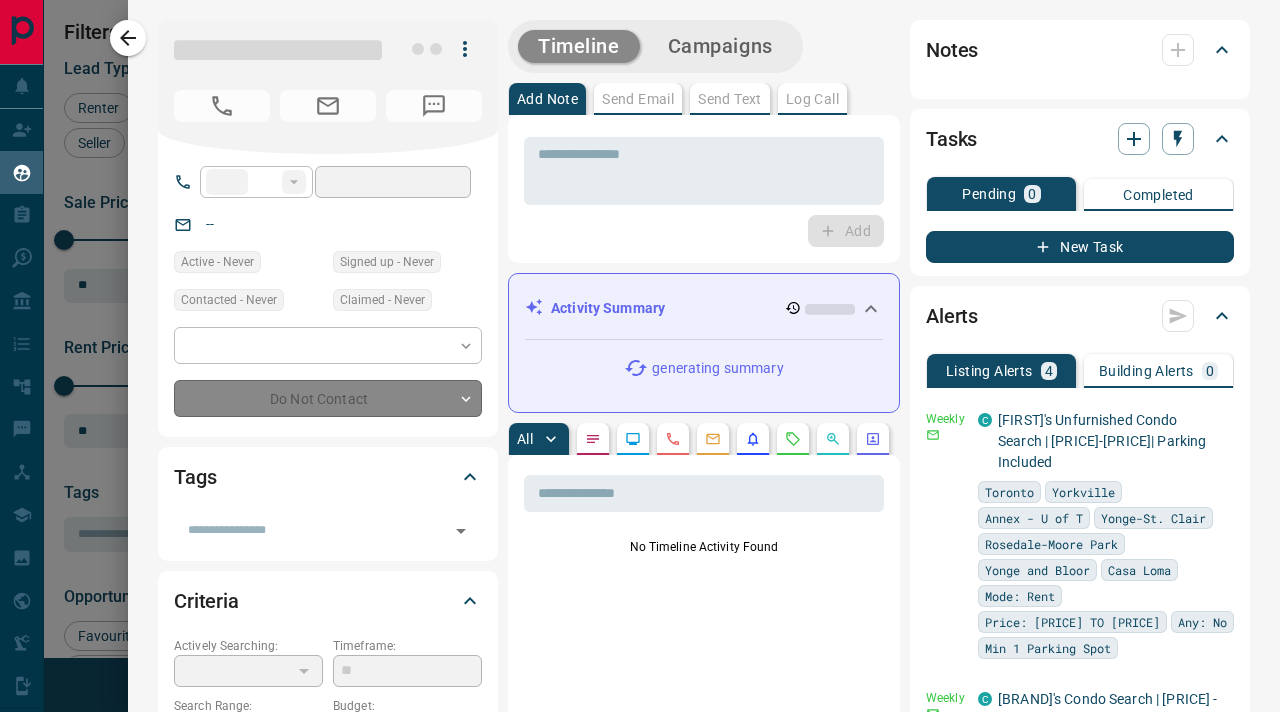 type on "**********" 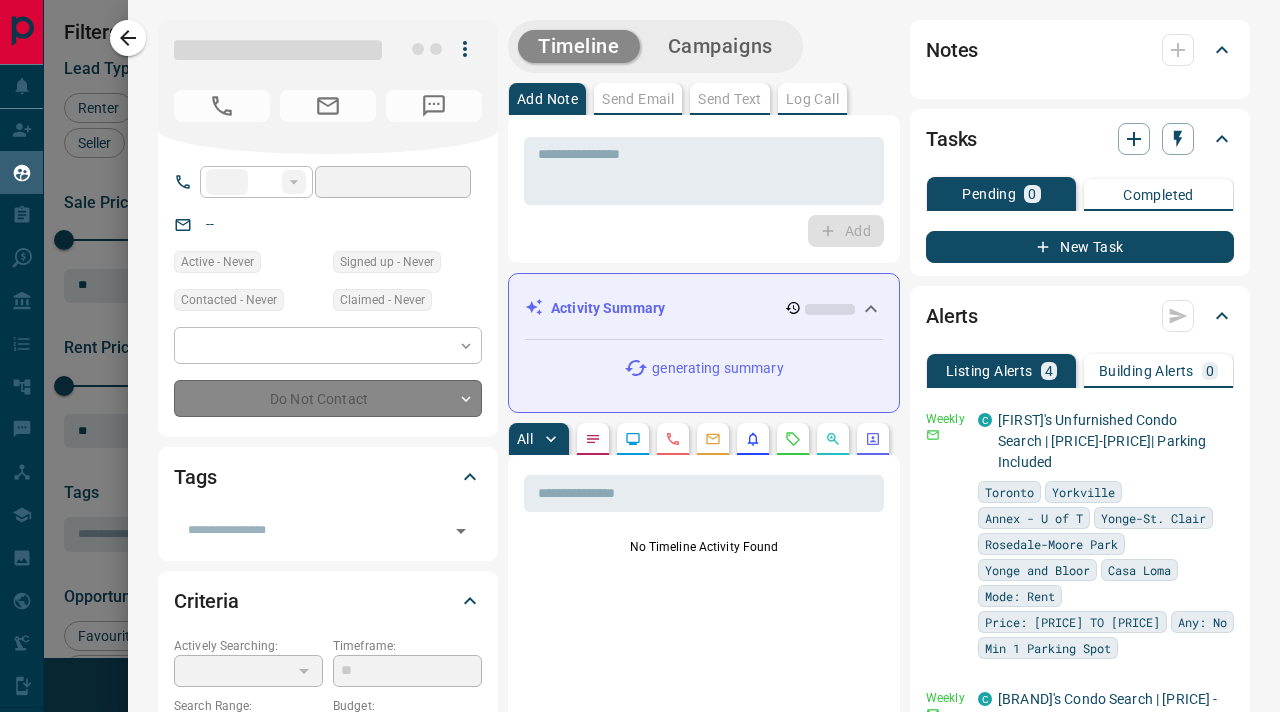 type on "**********" 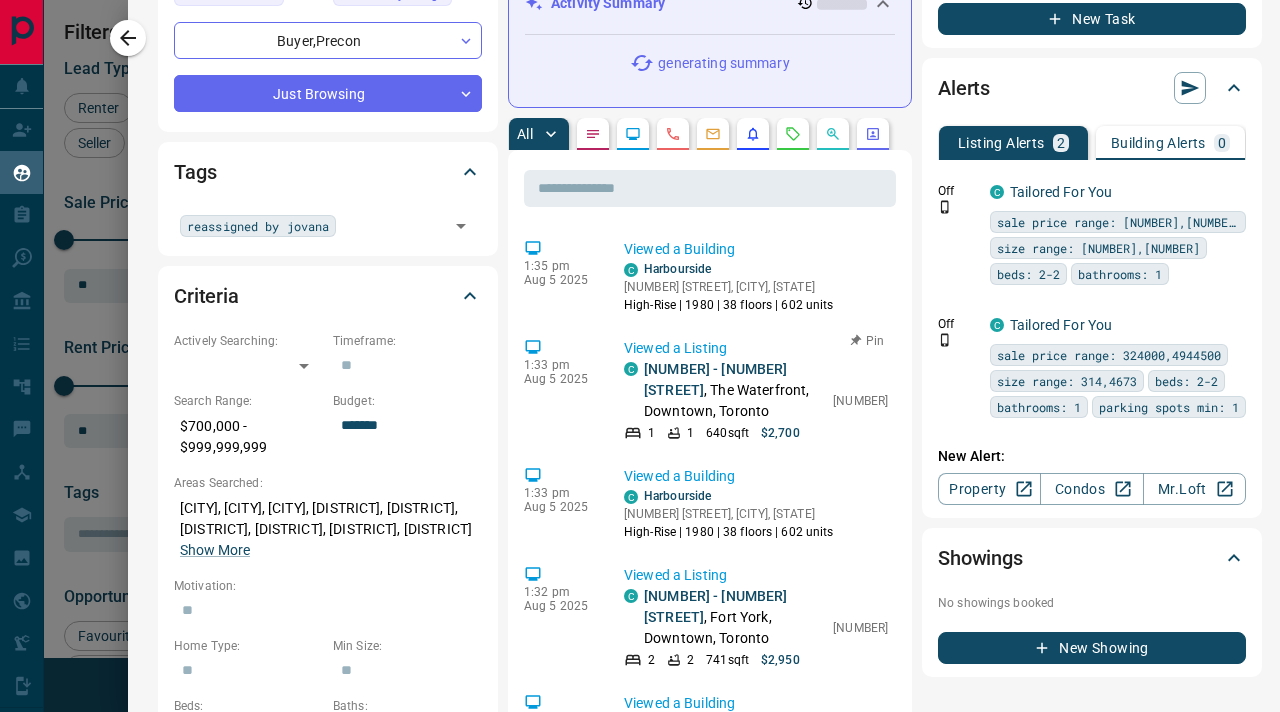 scroll, scrollTop: 307, scrollLeft: 0, axis: vertical 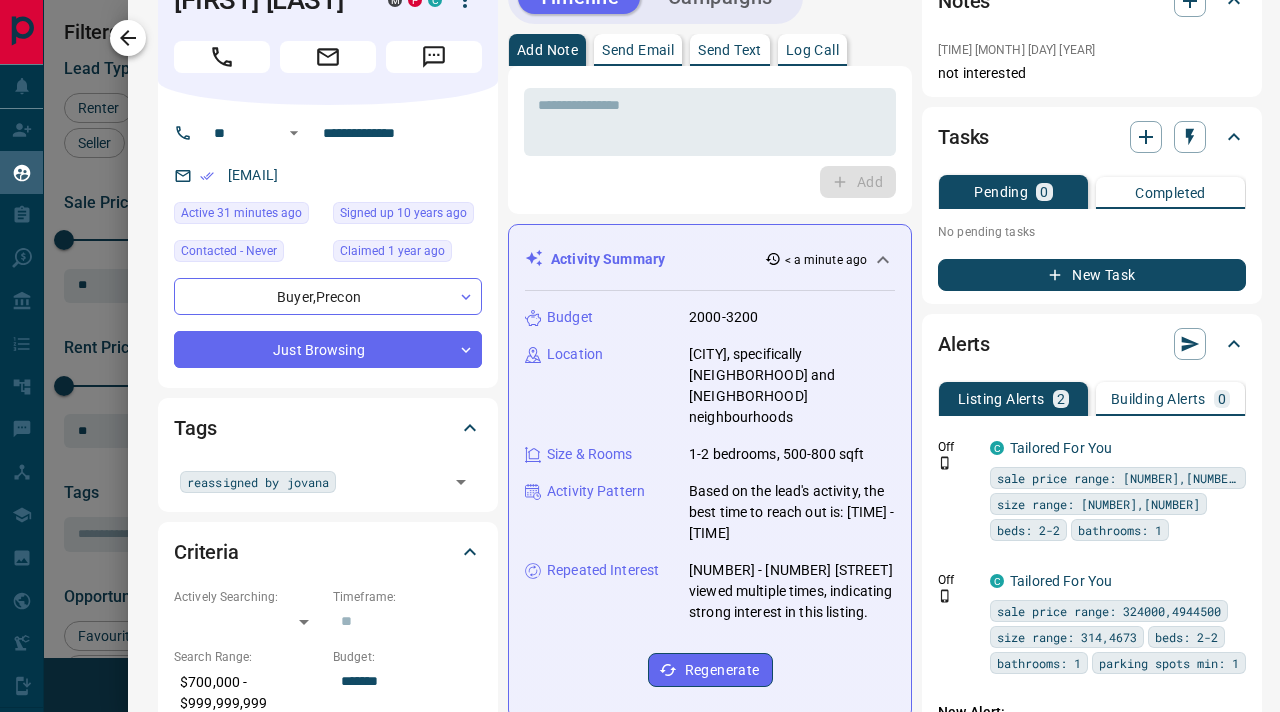 click 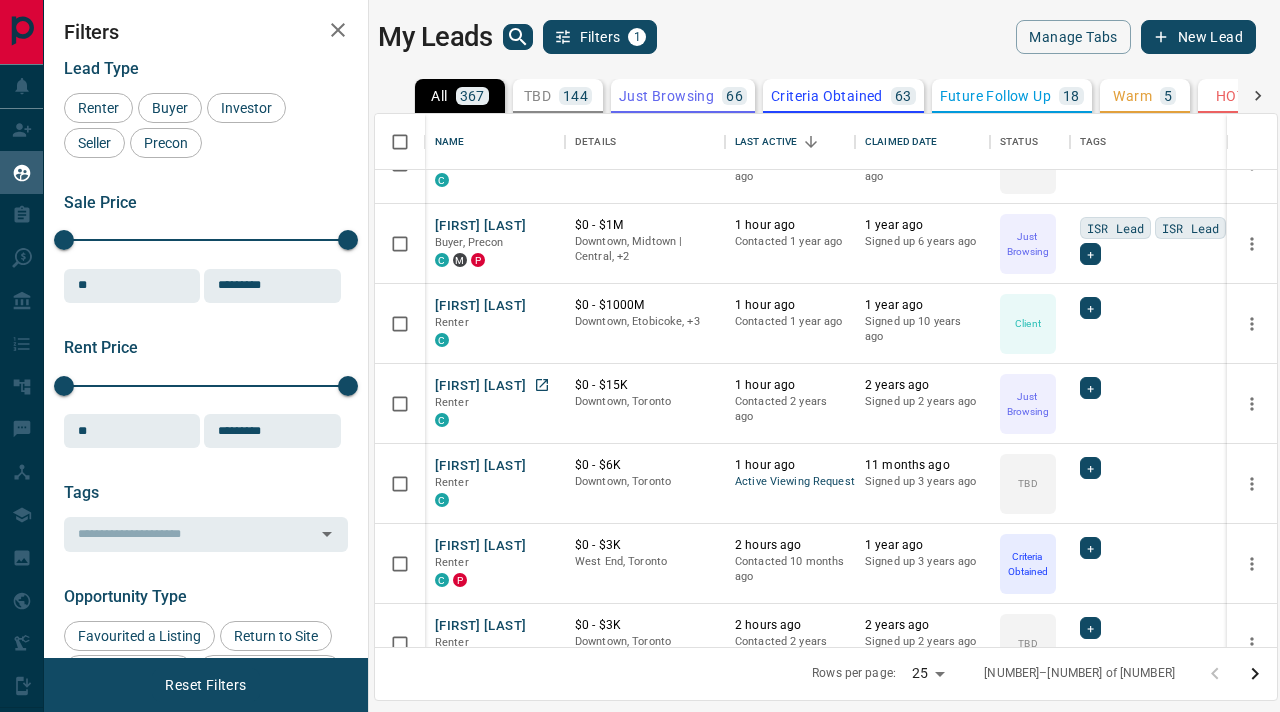 scroll, scrollTop: 372, scrollLeft: 0, axis: vertical 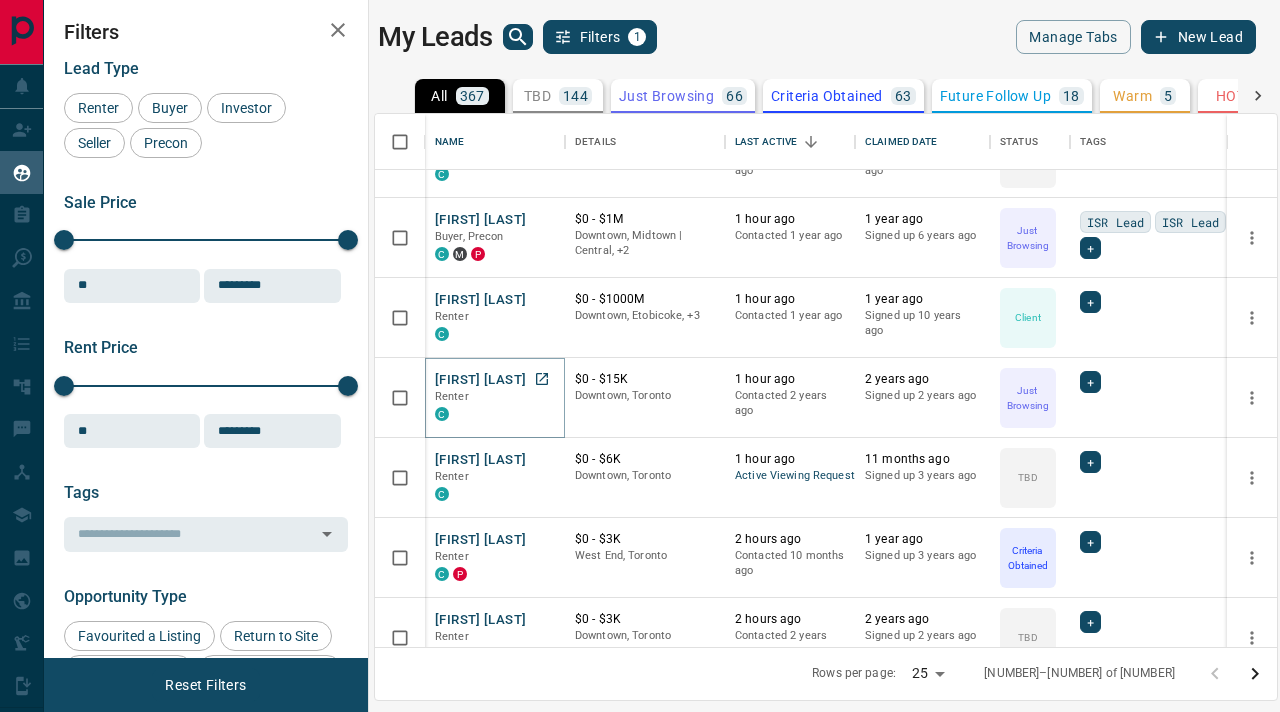 click on "[FIRST] [LAST]" at bounding box center (480, 380) 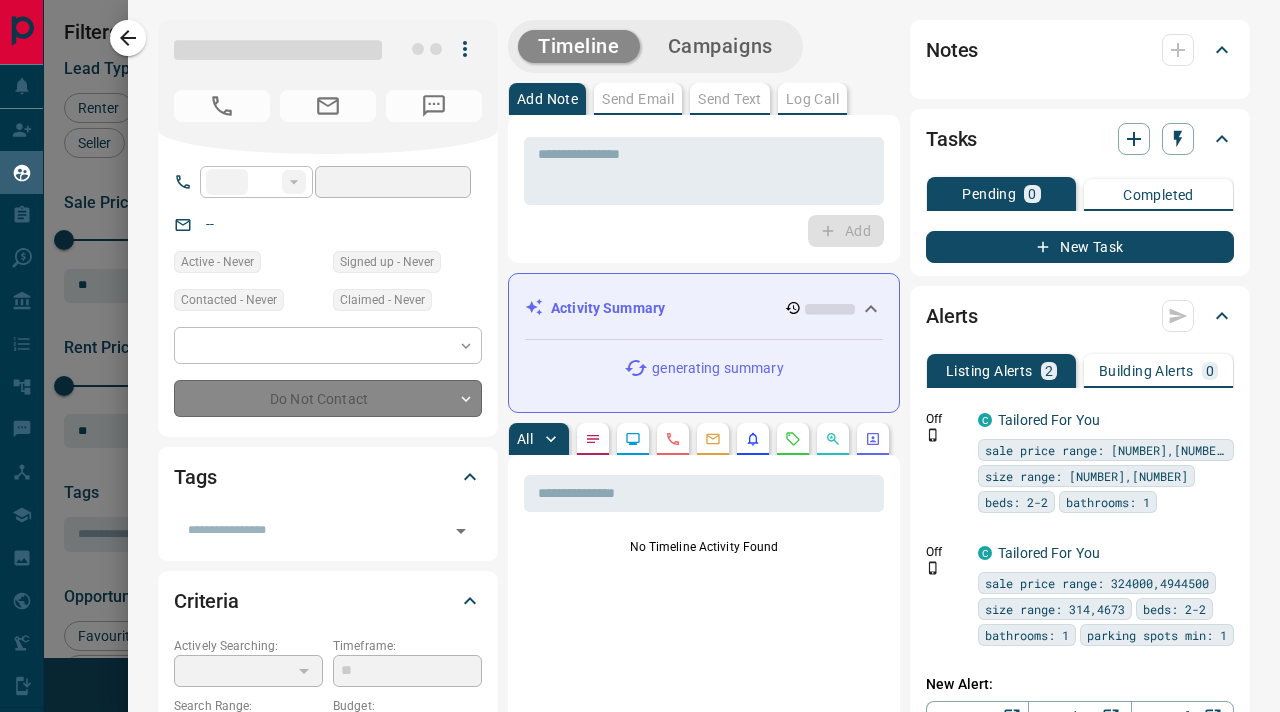 type on "**" 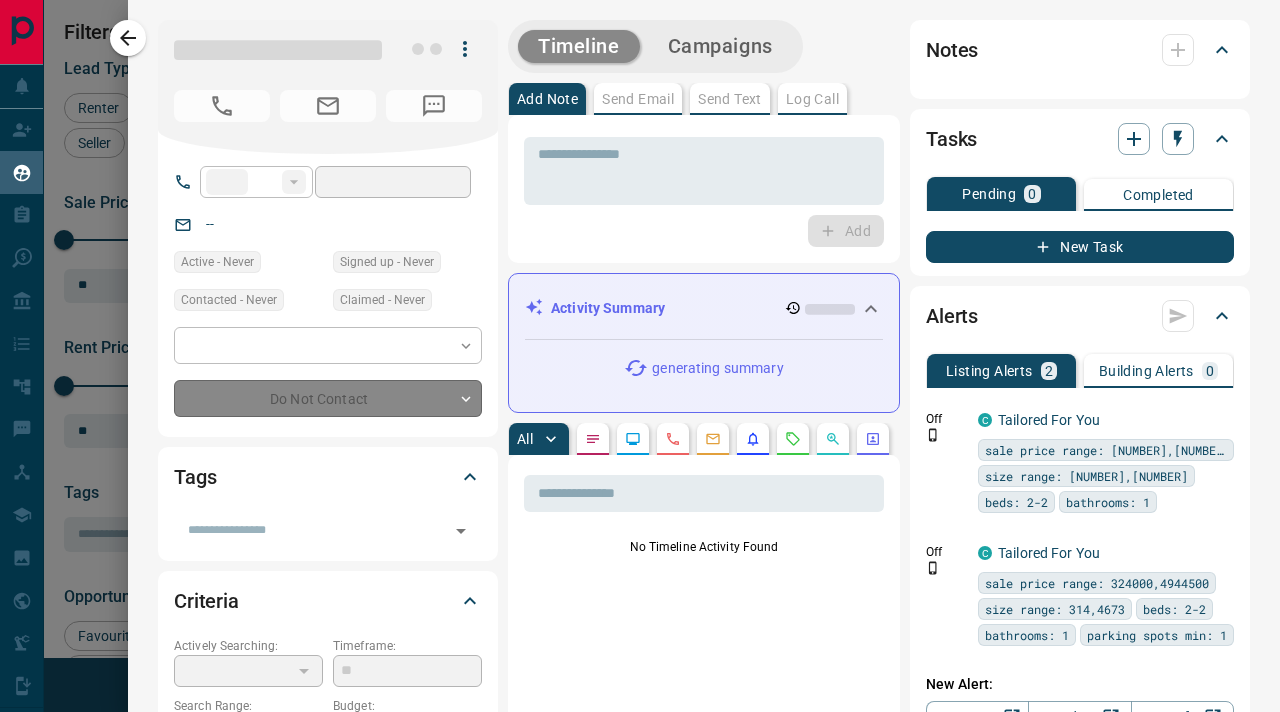 type on "**********" 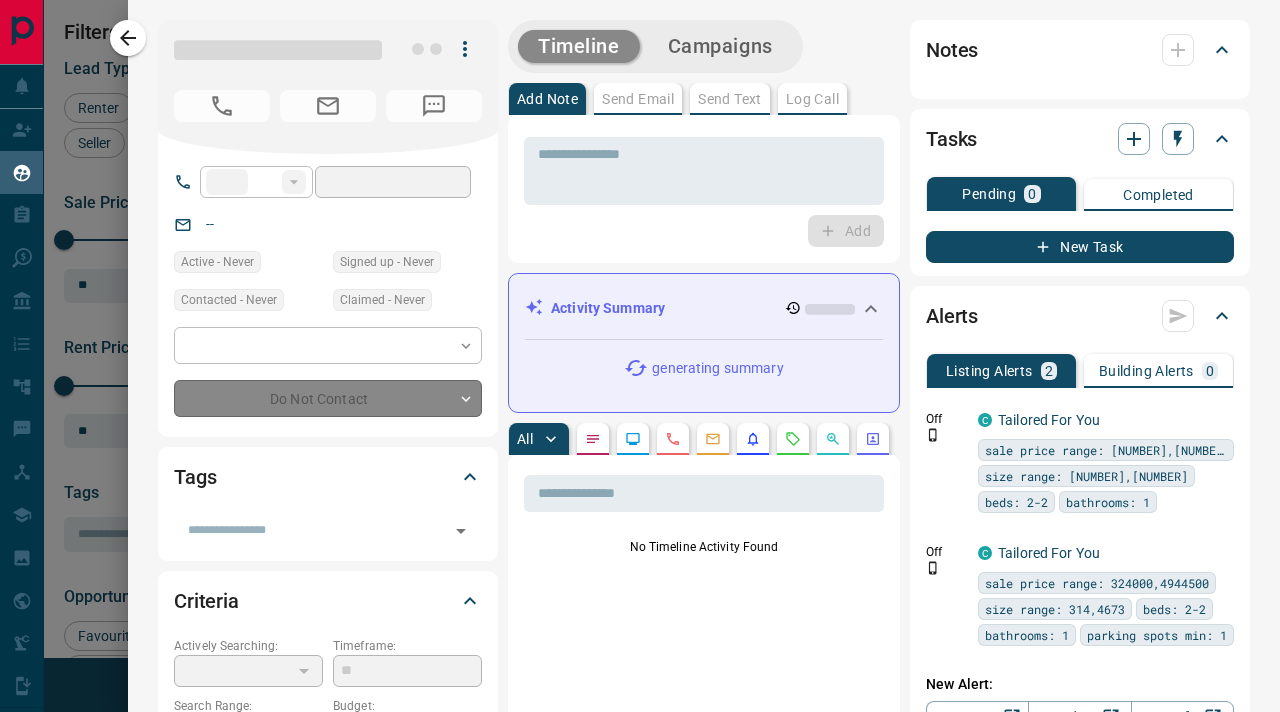 type on "**********" 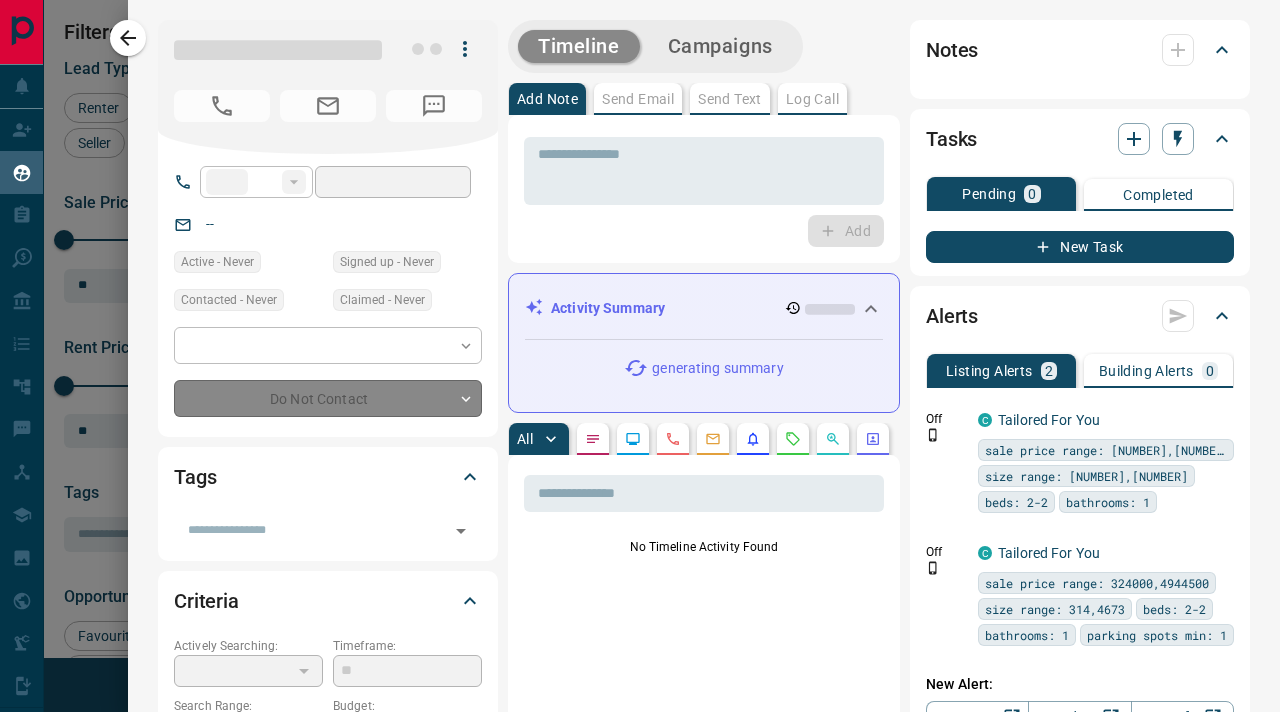 type on "*" 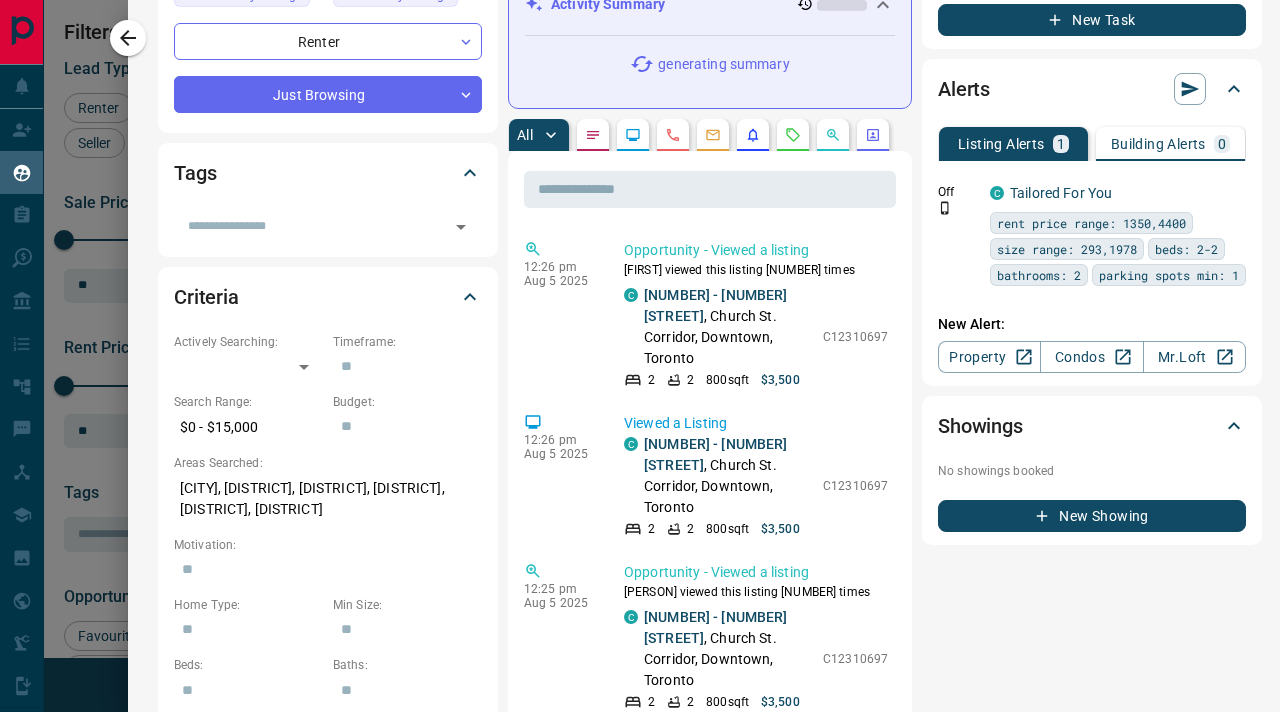 scroll, scrollTop: 314, scrollLeft: 0, axis: vertical 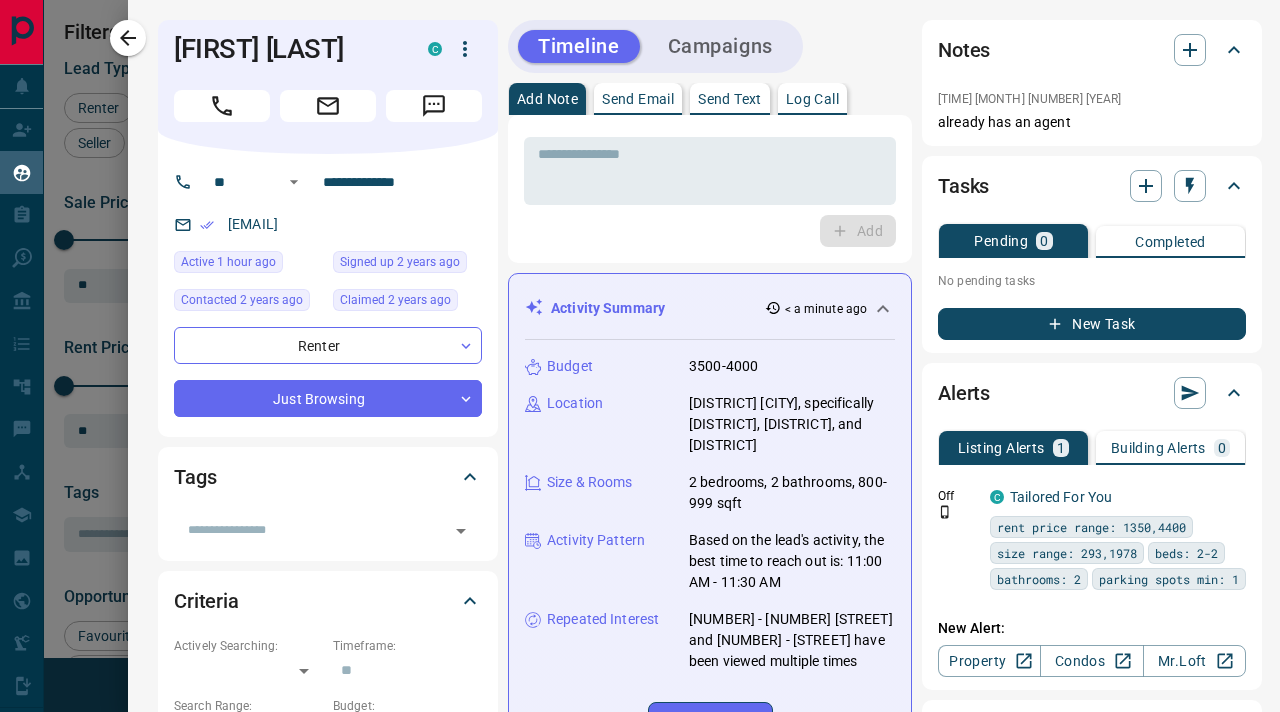click on "Log Call" at bounding box center (812, 99) 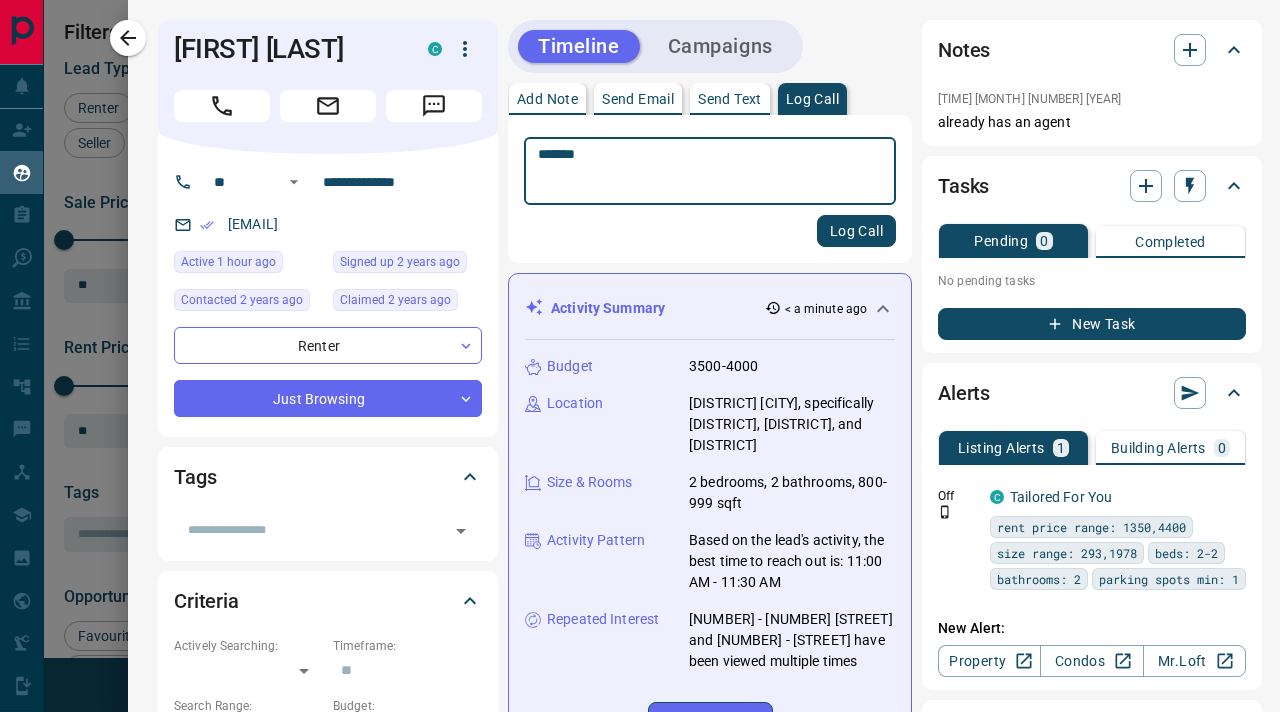 type on "*******" 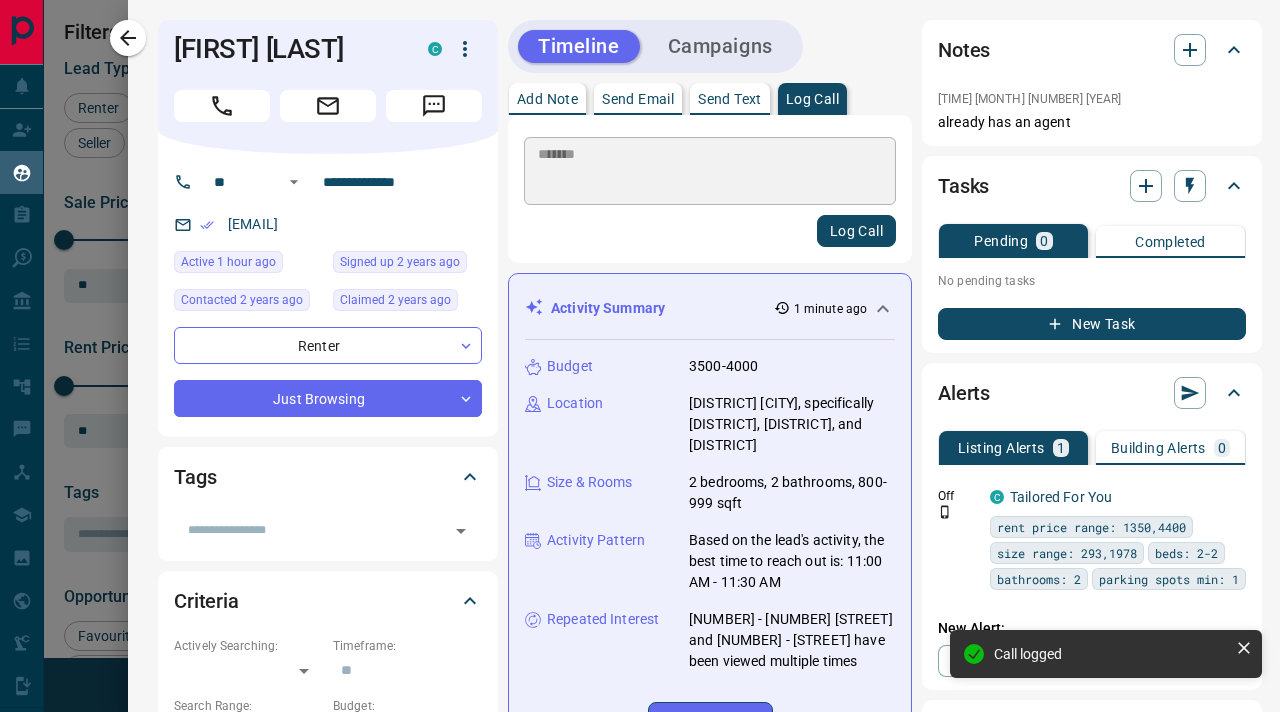 type 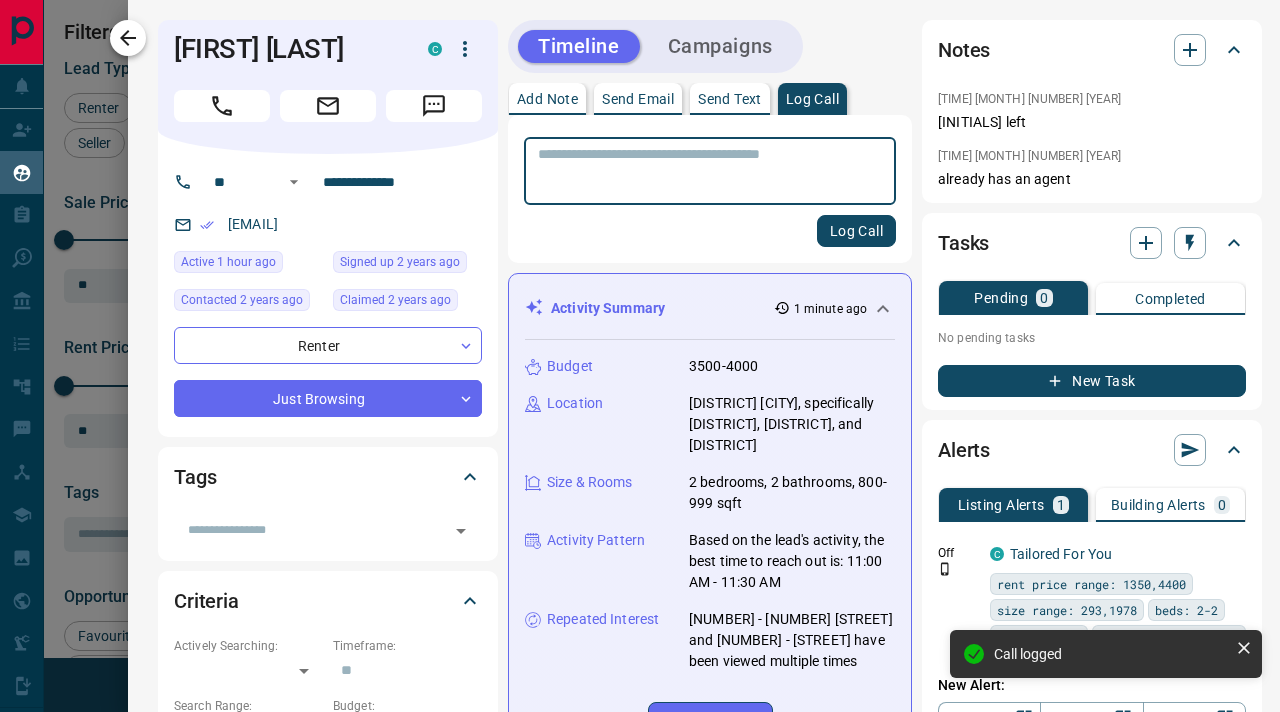 click 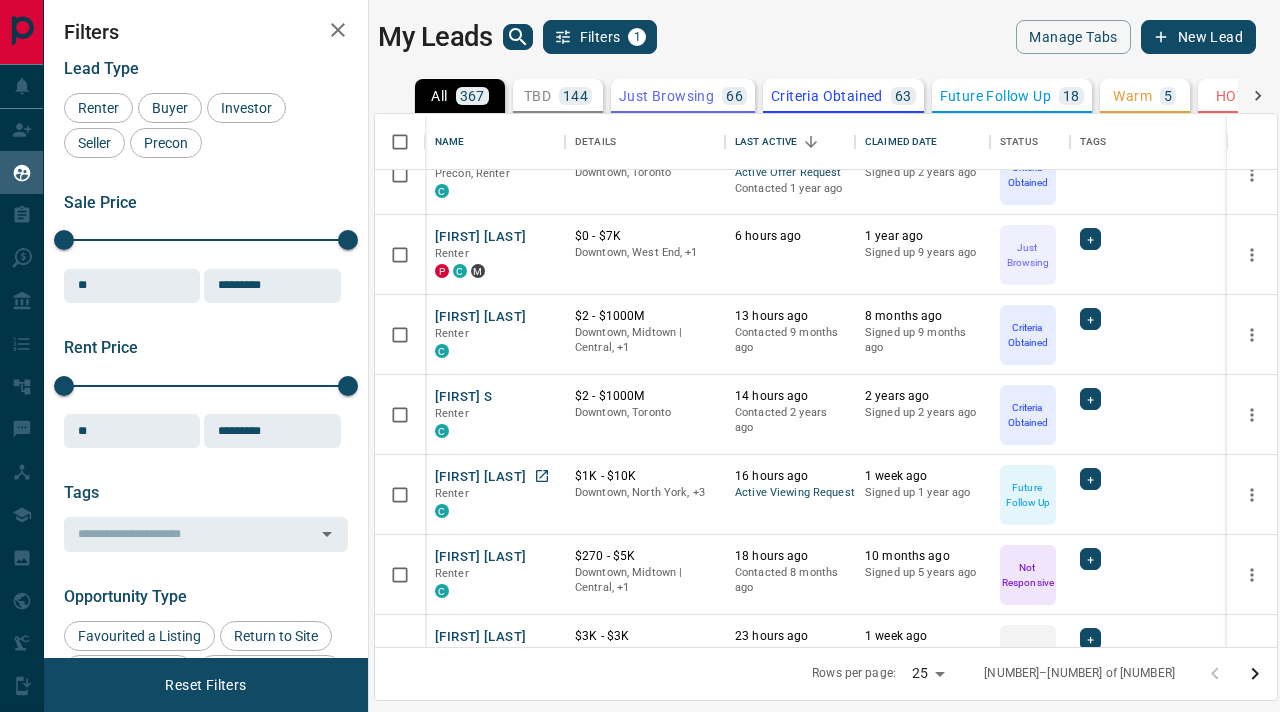 scroll, scrollTop: 1246, scrollLeft: 0, axis: vertical 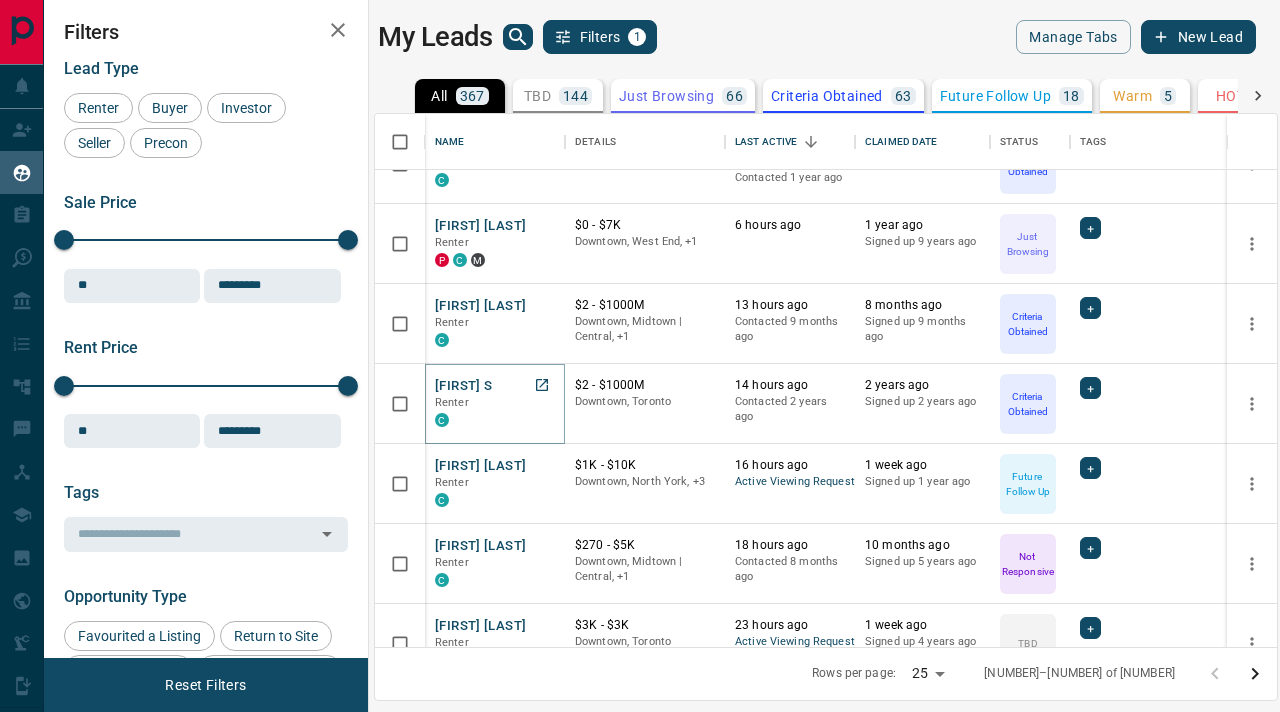 click on "[FIRST] S" at bounding box center (463, 386) 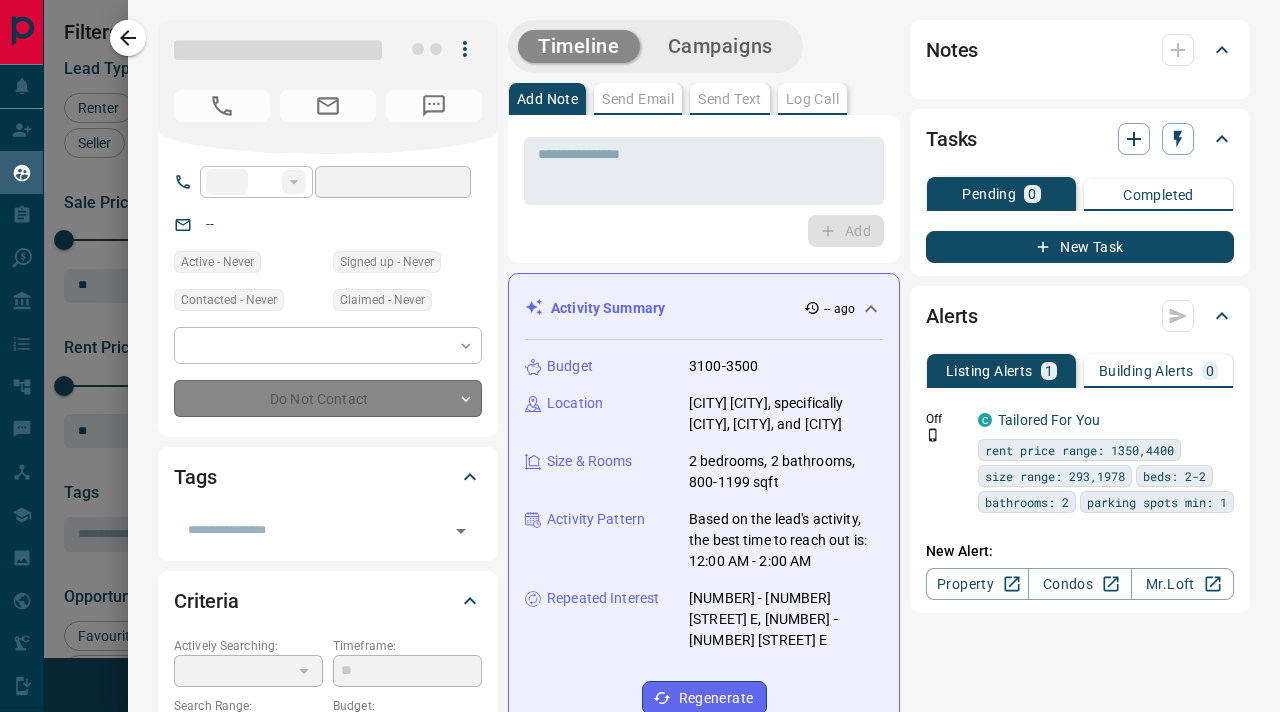 type on "**" 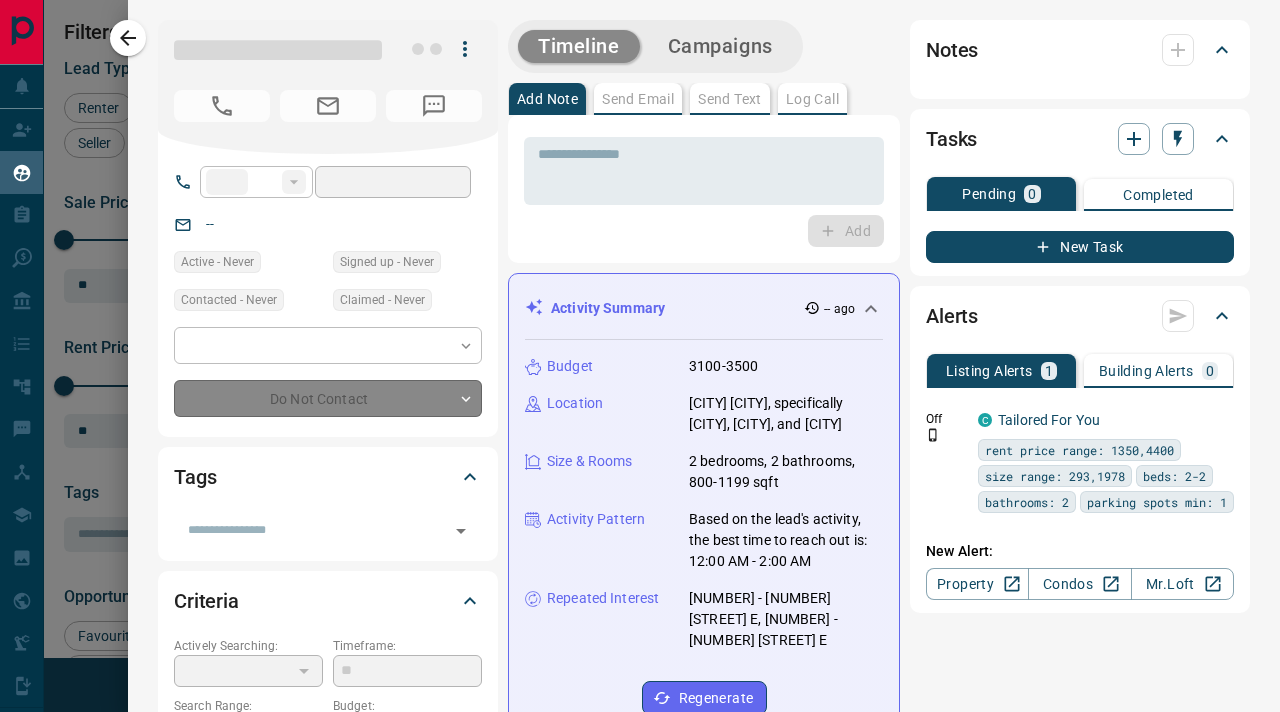 type on "**********" 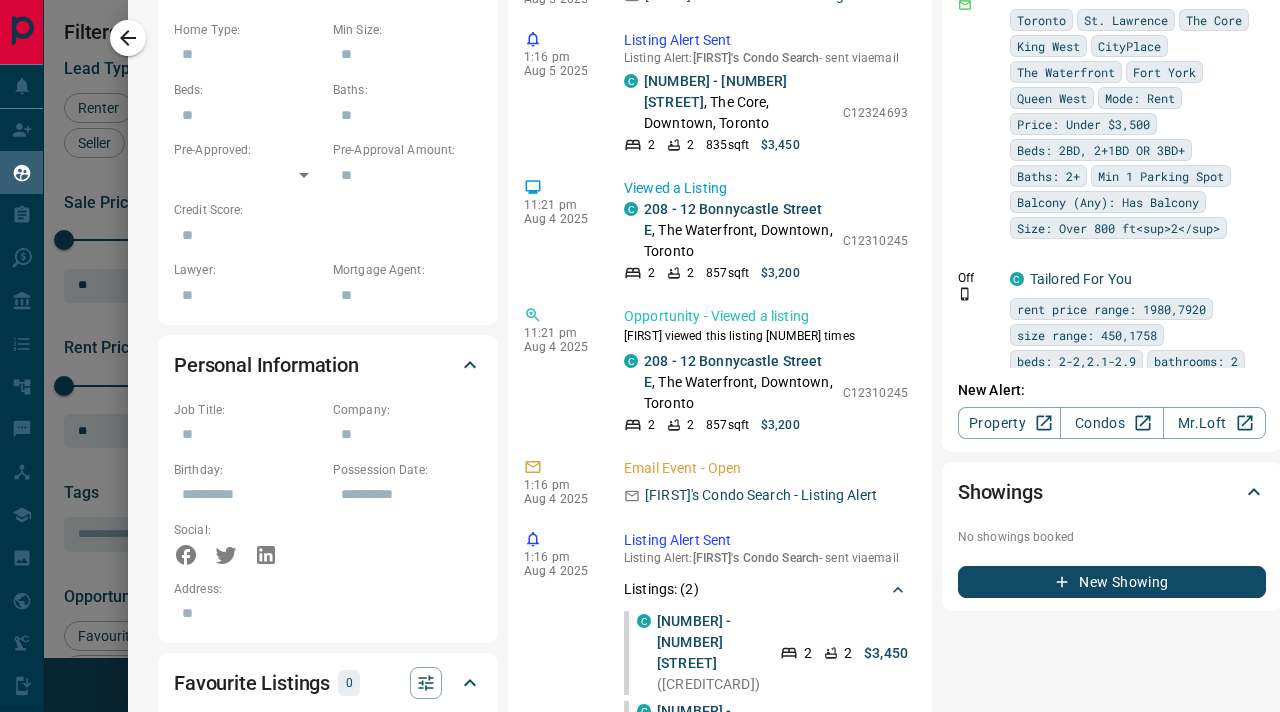 scroll, scrollTop: 901, scrollLeft: 0, axis: vertical 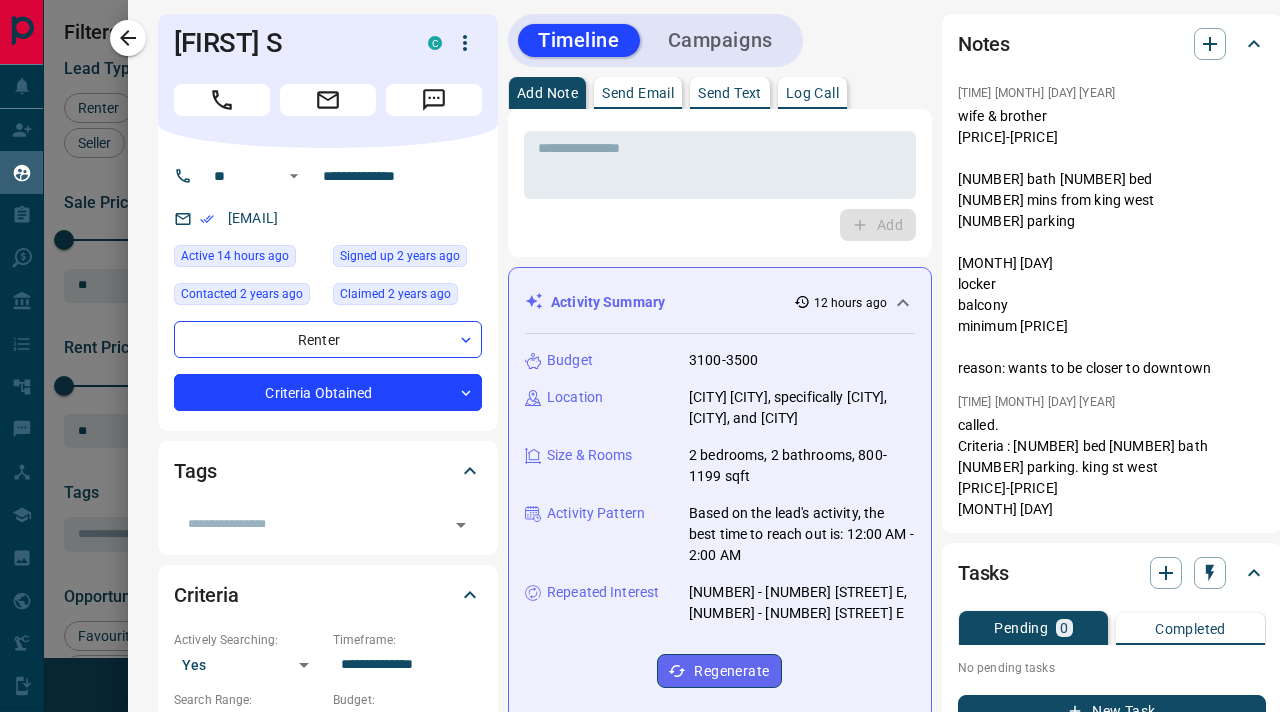 click on "Log Call" at bounding box center [812, 93] 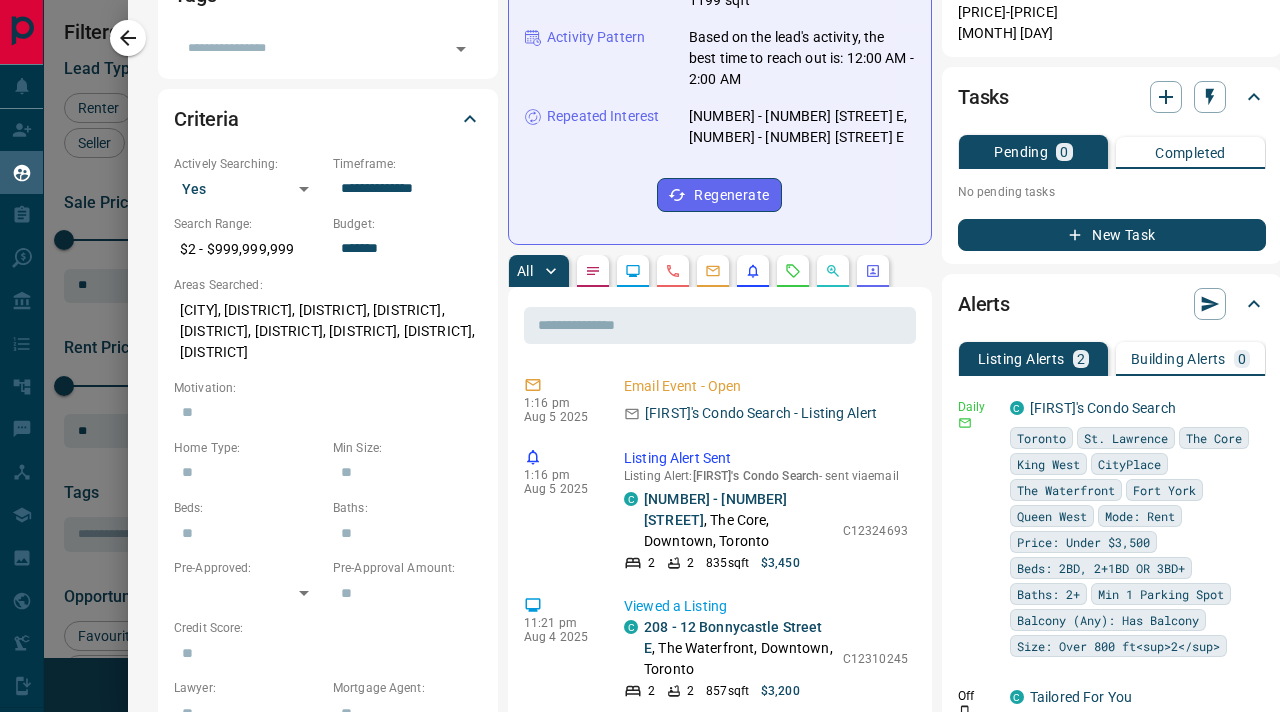 scroll, scrollTop: 723, scrollLeft: 0, axis: vertical 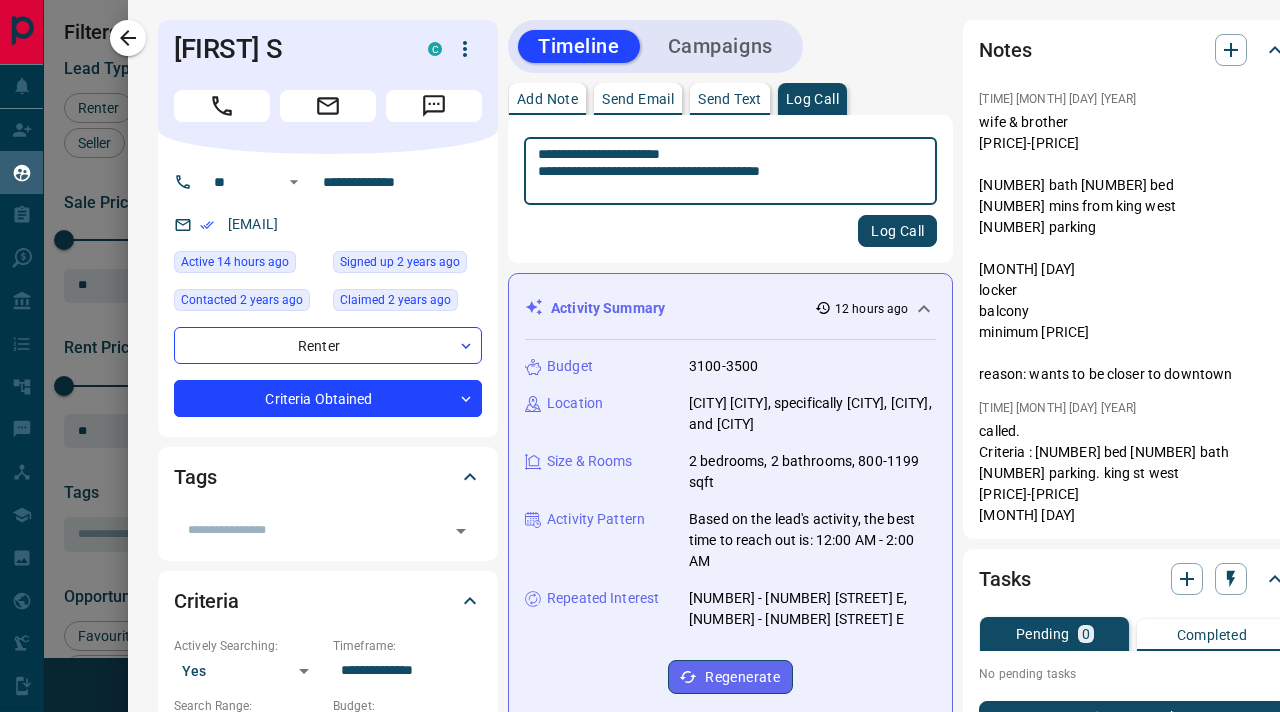 type on "**********" 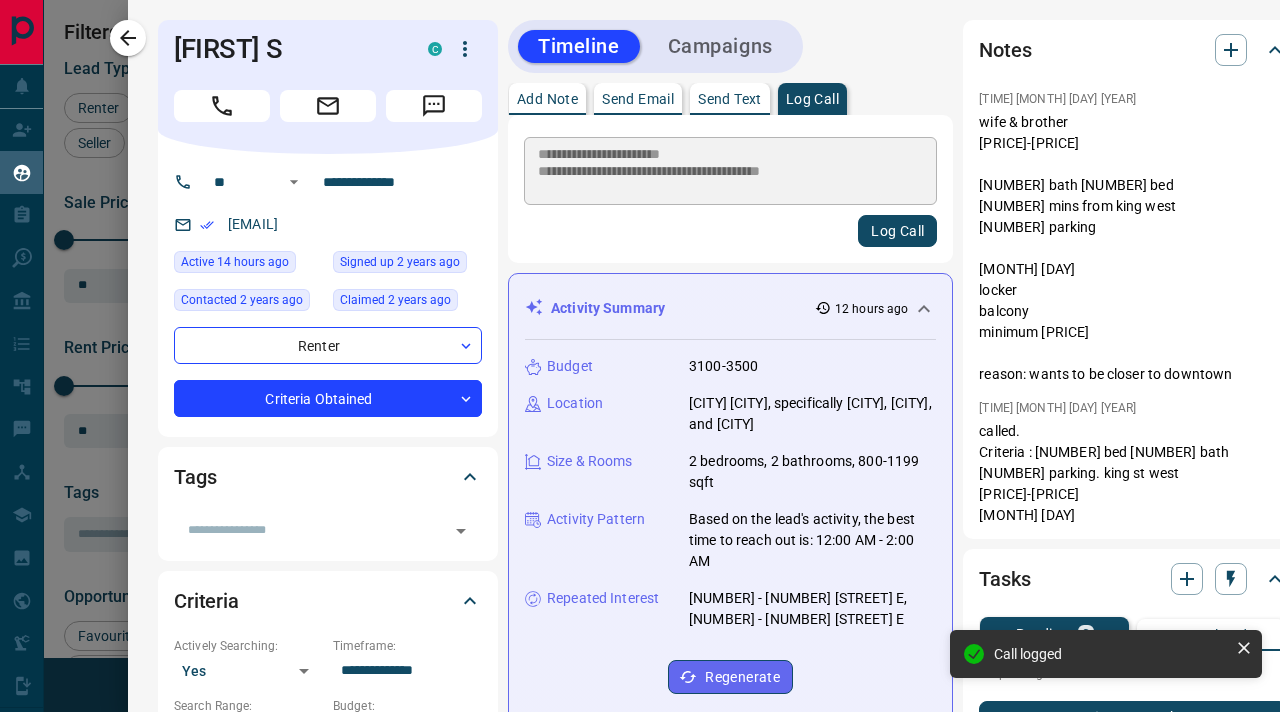 type 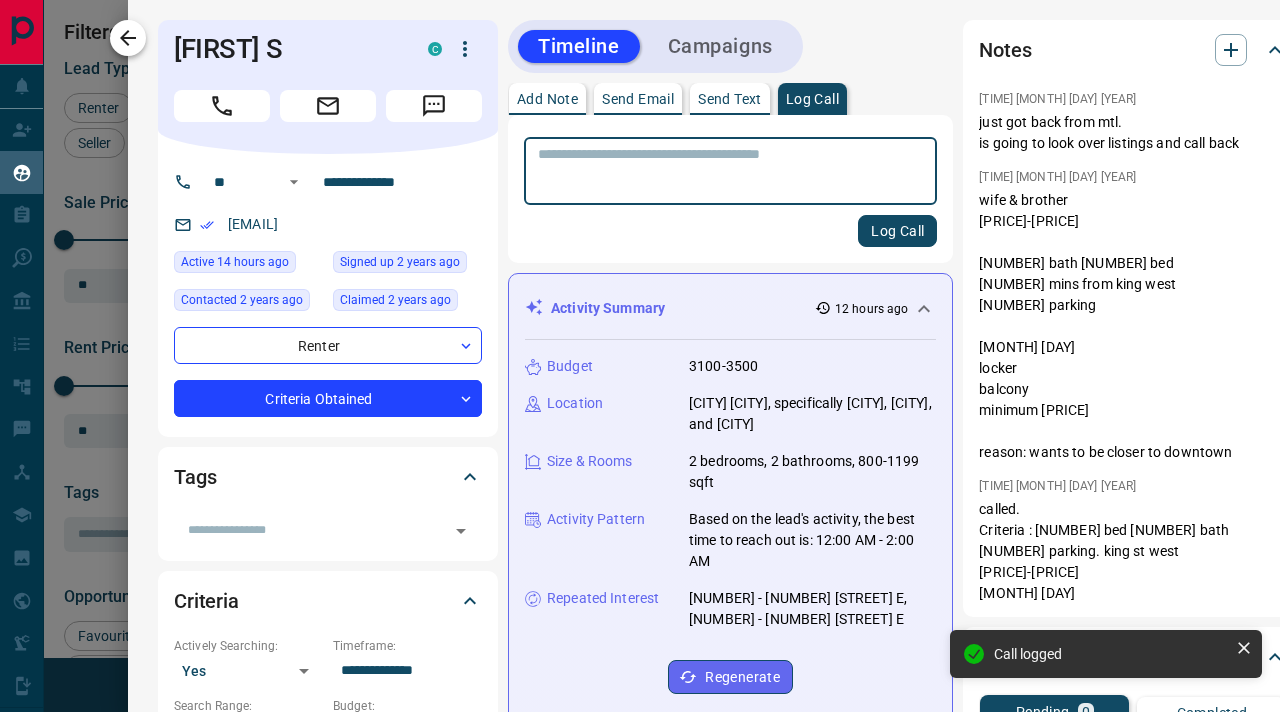 click at bounding box center (128, 38) 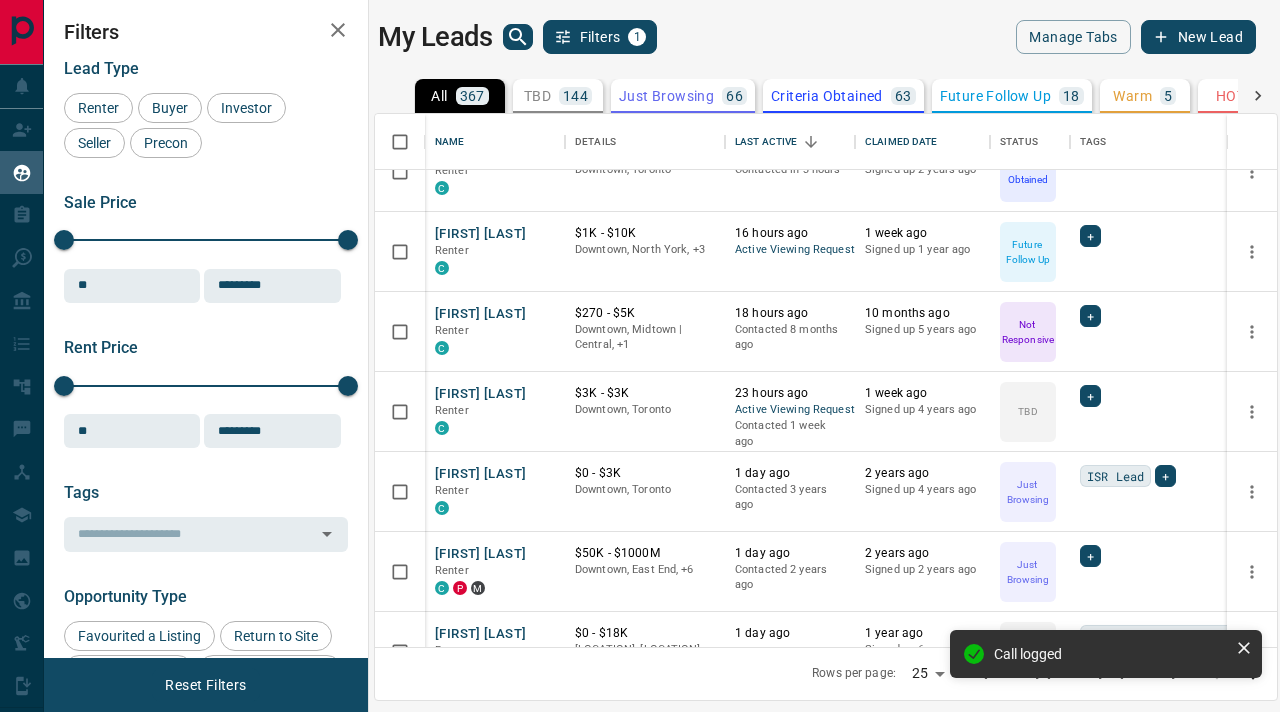 scroll, scrollTop: 1523, scrollLeft: 0, axis: vertical 